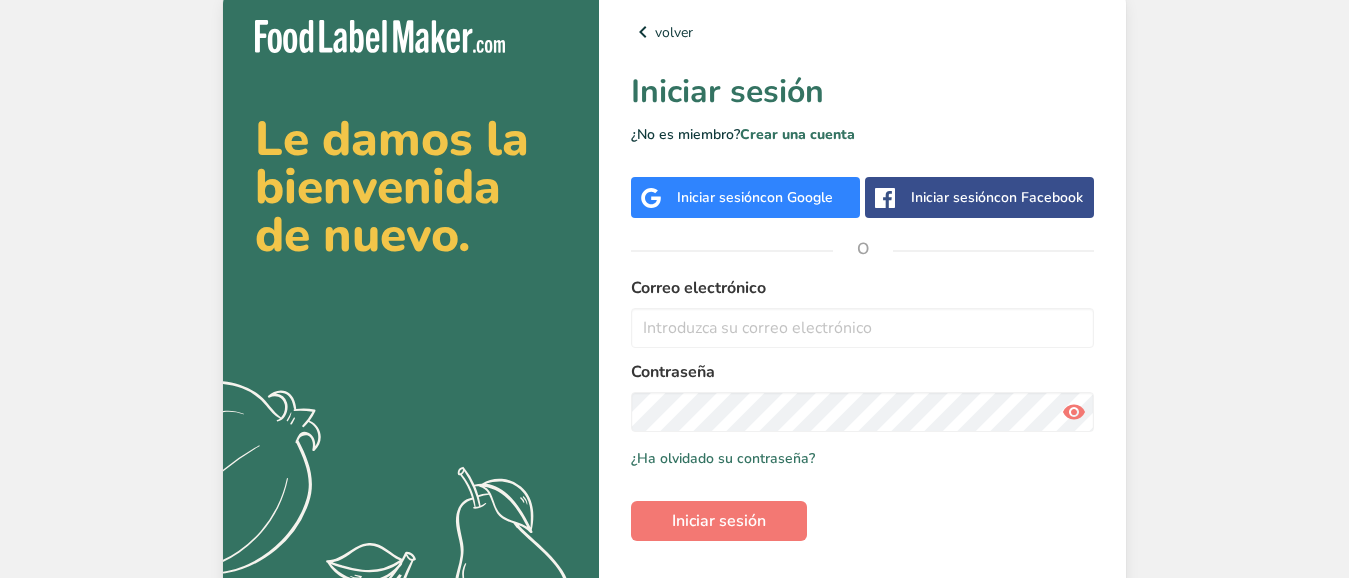 scroll, scrollTop: 0, scrollLeft: 0, axis: both 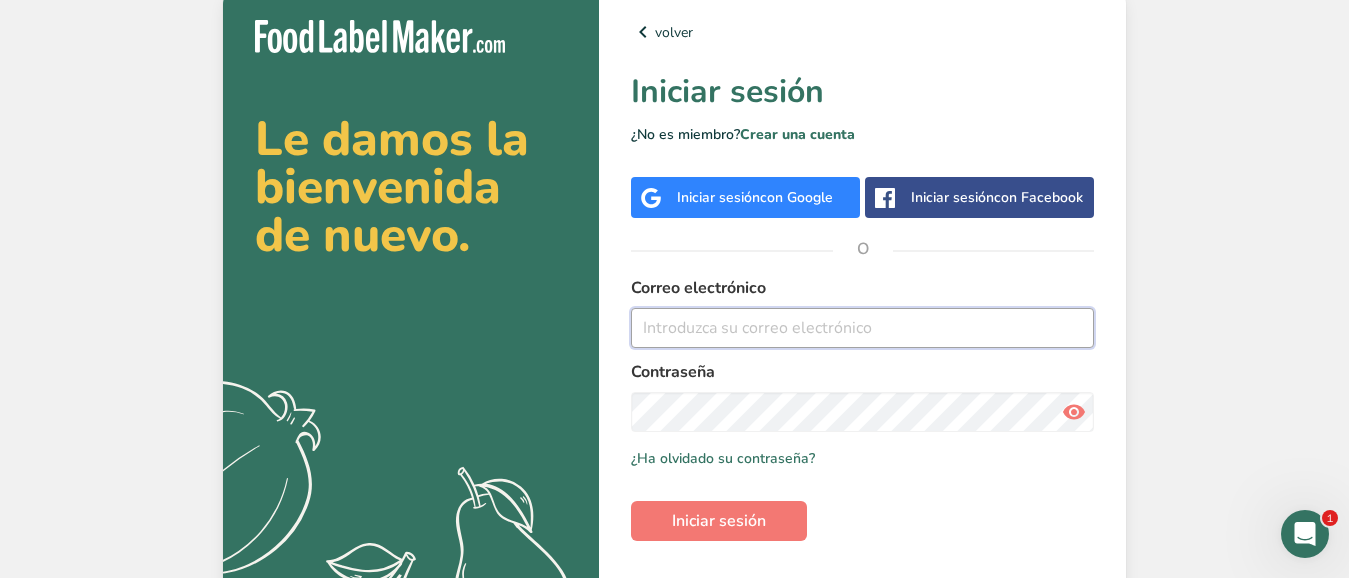 click at bounding box center [862, 328] 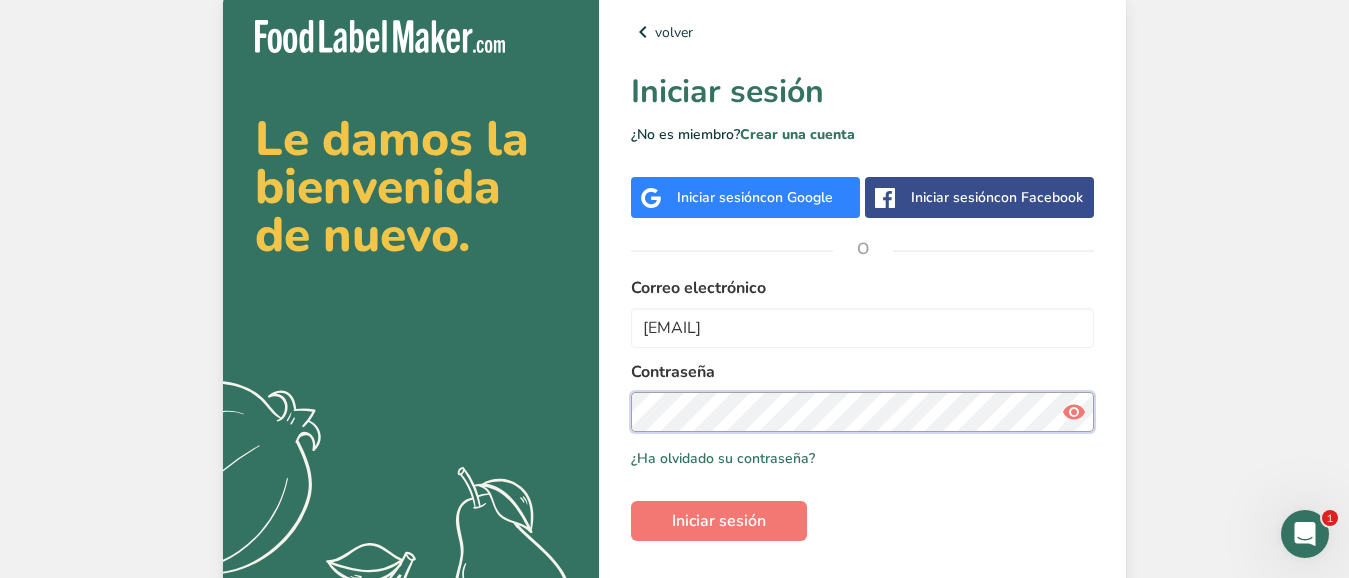 click on "Iniciar sesión" at bounding box center [719, 521] 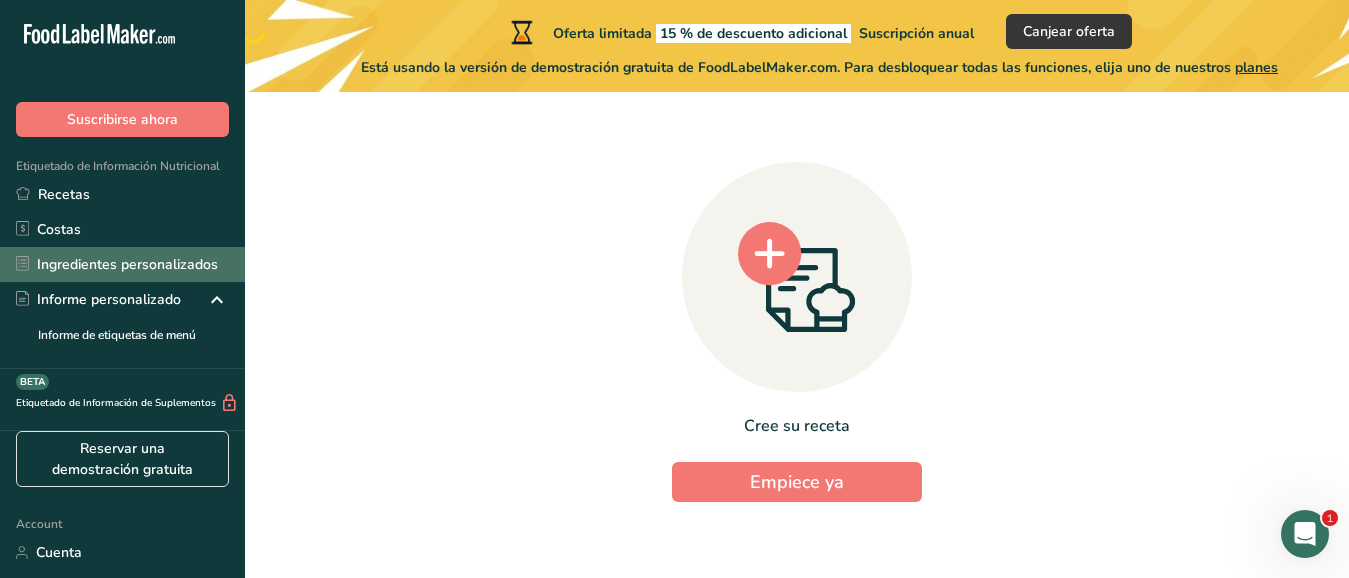 click on "Ingredientes personalizados" at bounding box center (122, 264) 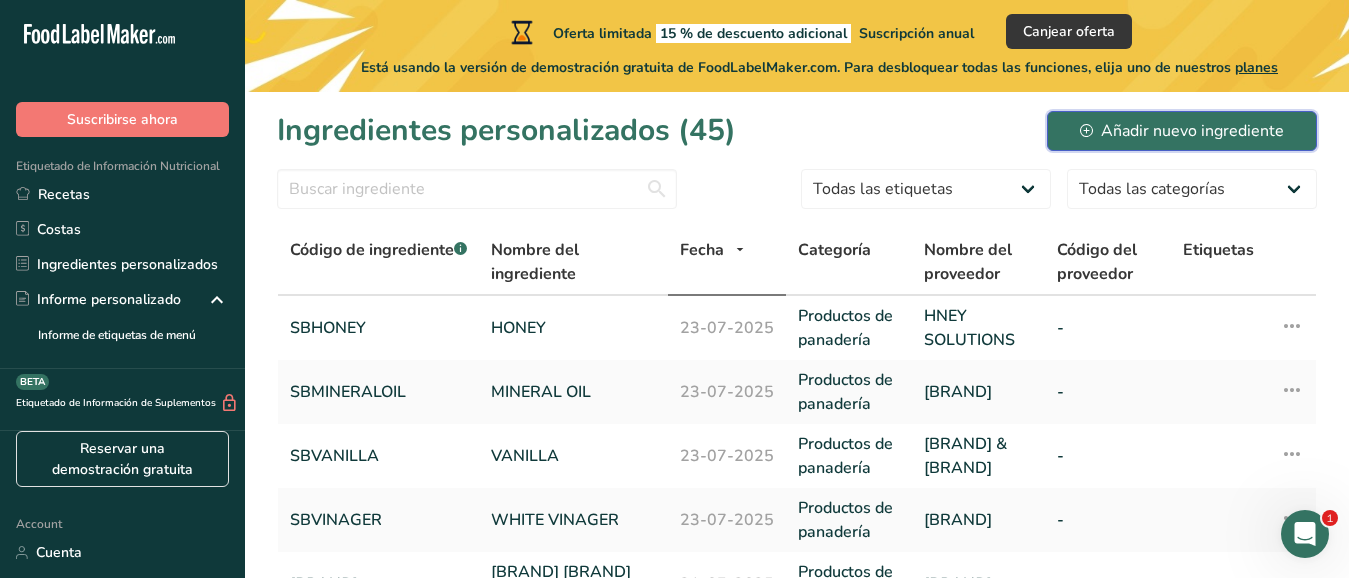 click on "Añadir nuevo ingrediente" at bounding box center (1182, 131) 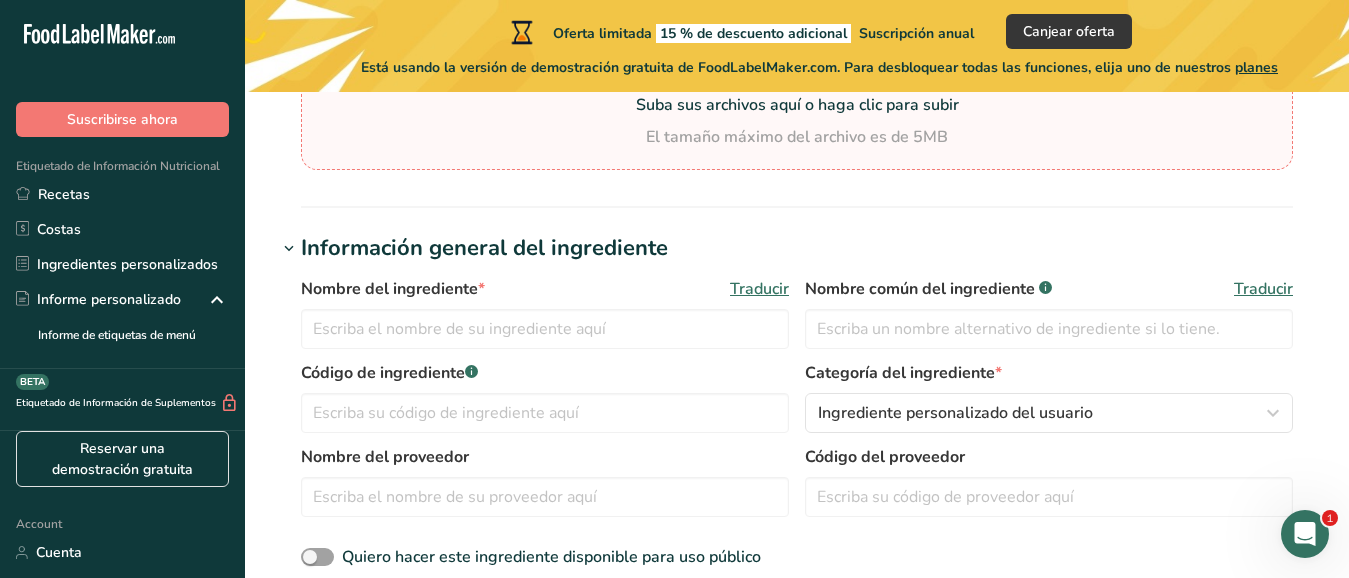 scroll, scrollTop: 260, scrollLeft: 0, axis: vertical 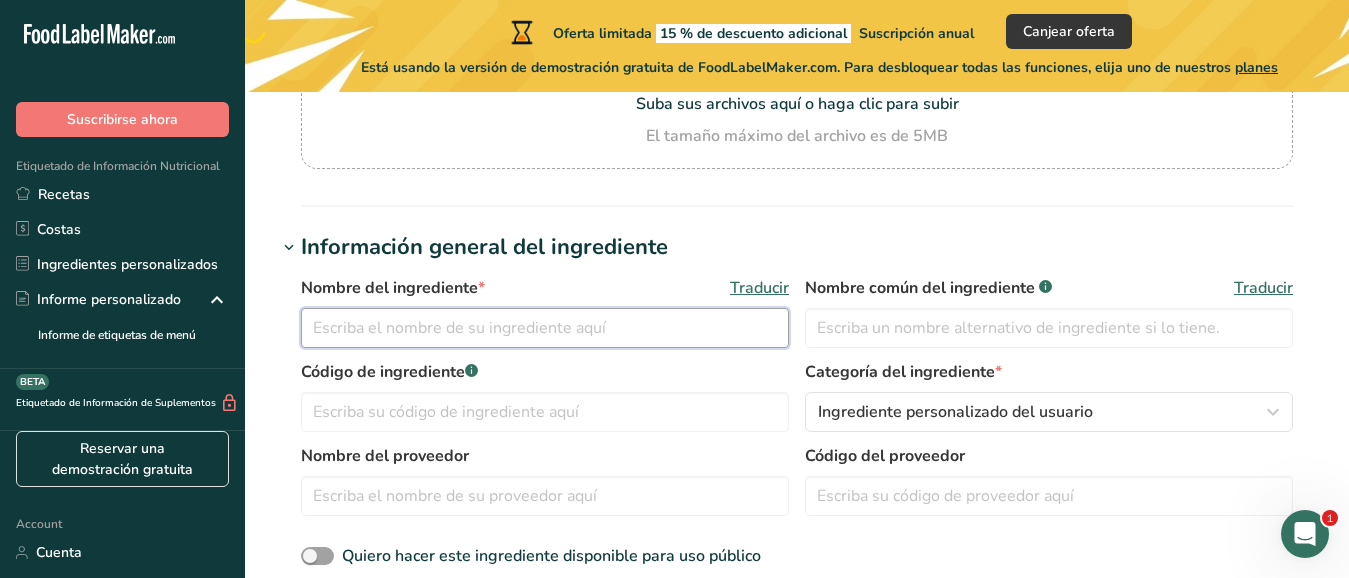 click at bounding box center [545, 328] 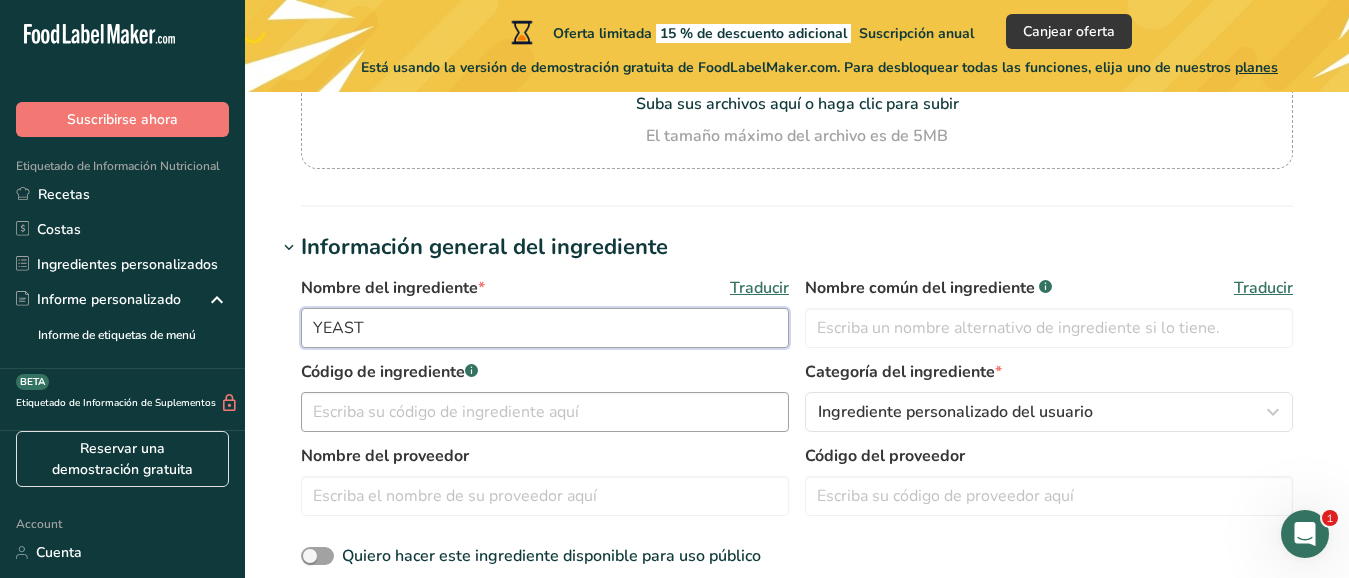 type on "YEAST" 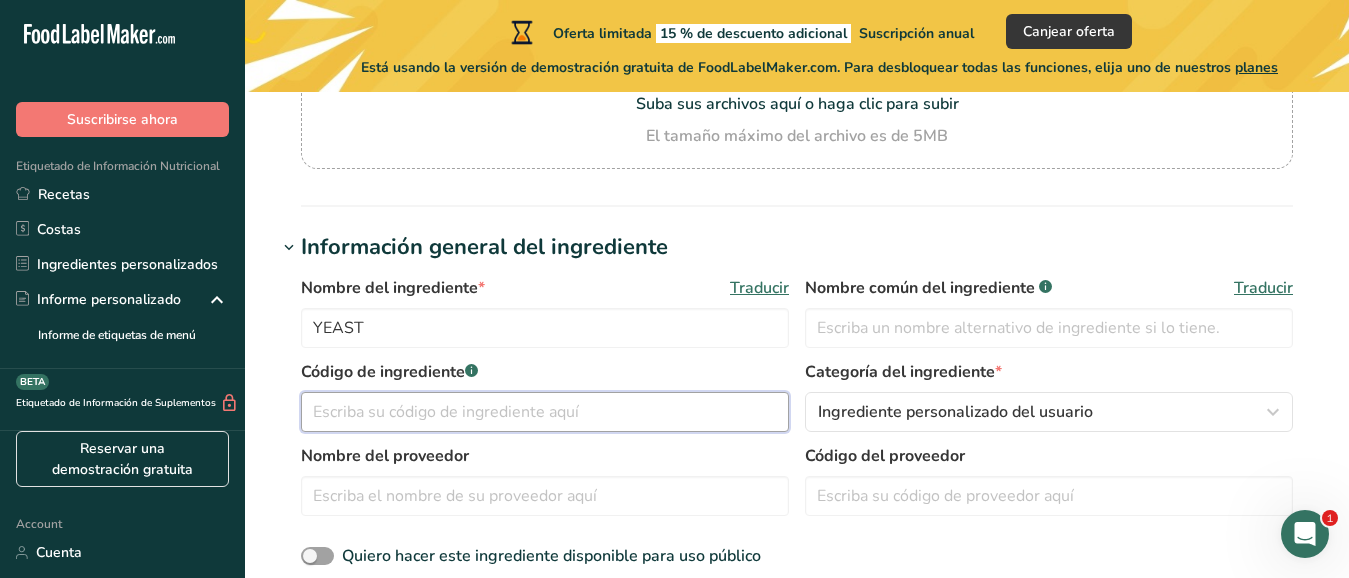 click at bounding box center (545, 412) 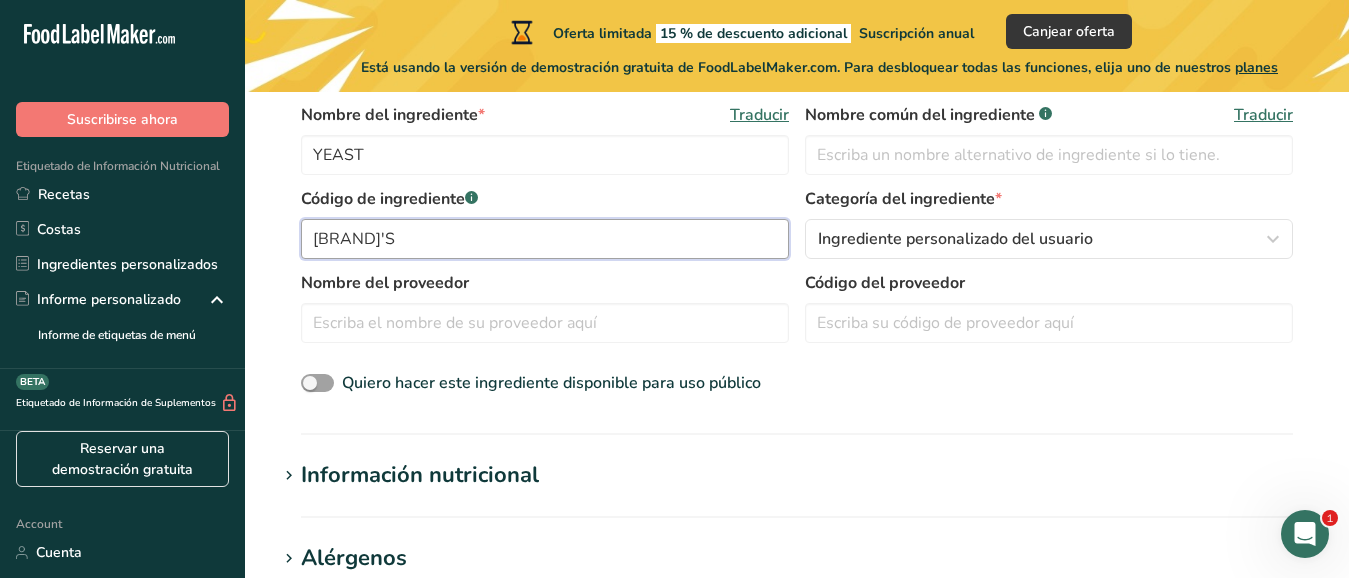 scroll, scrollTop: 433, scrollLeft: 0, axis: vertical 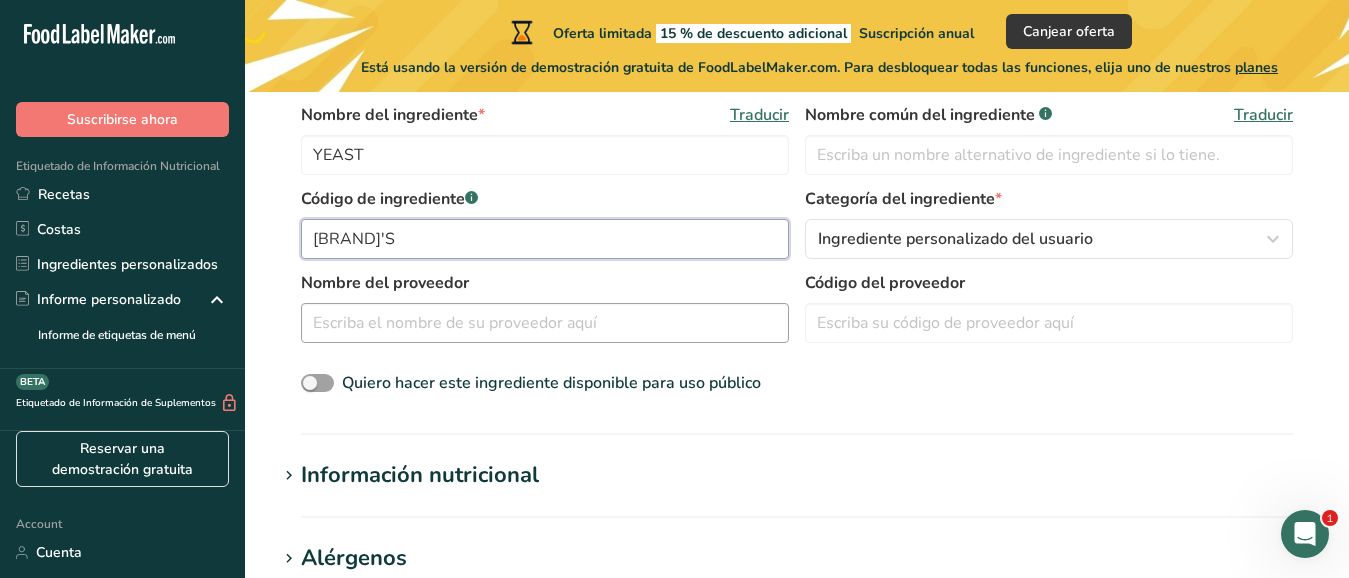 type on "[BRAND]'S" 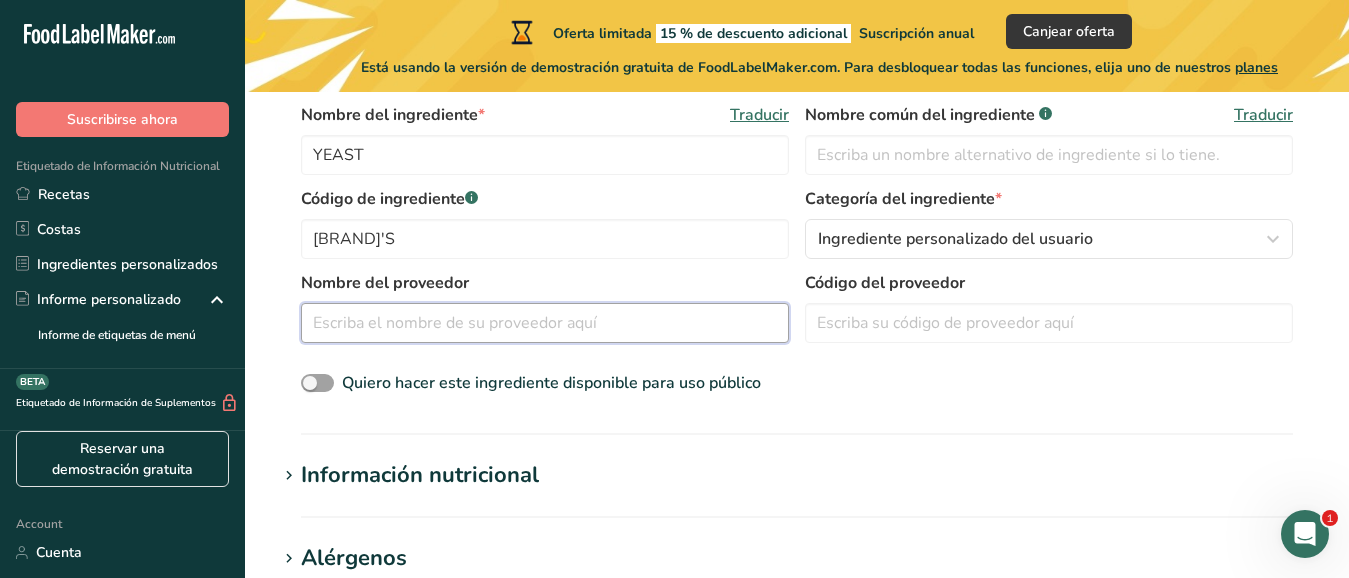 click at bounding box center (545, 323) 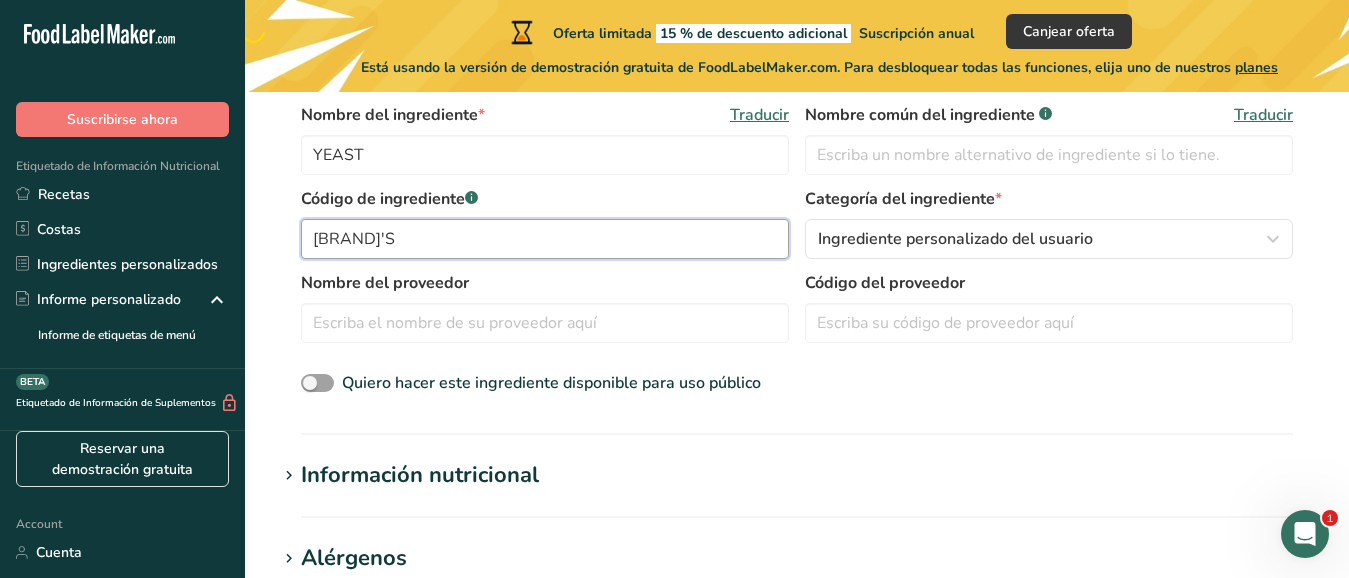 drag, startPoint x: 482, startPoint y: 238, endPoint x: 280, endPoint y: 250, distance: 202.35612 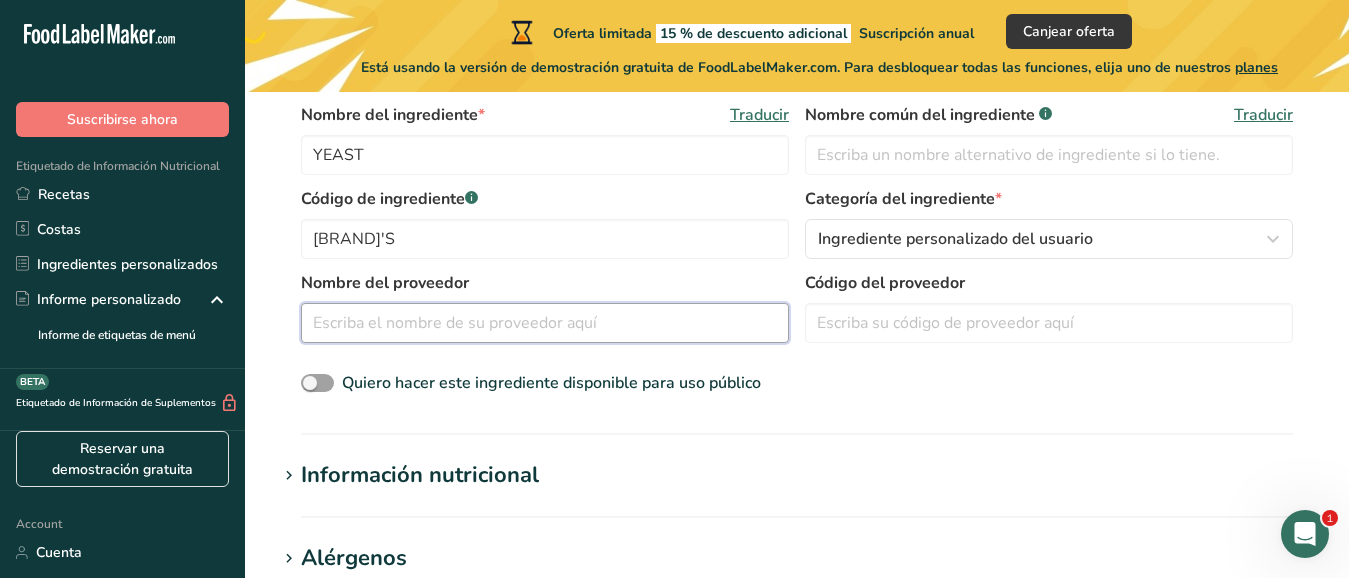 click at bounding box center [545, 323] 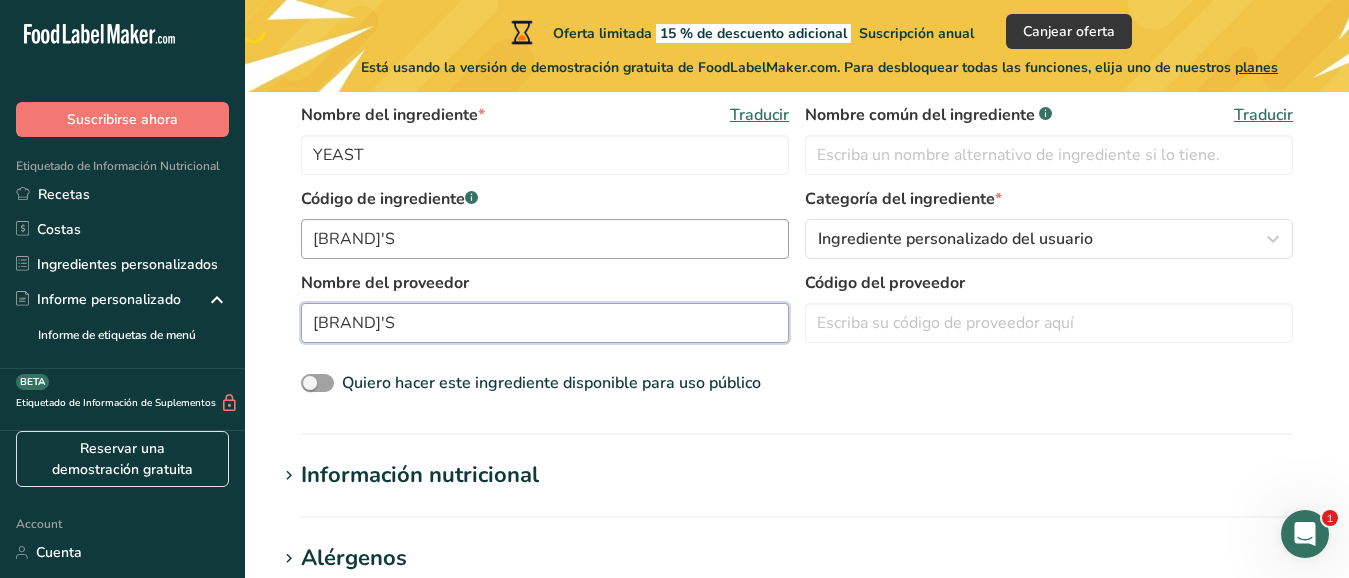 type on "[BRAND]'S" 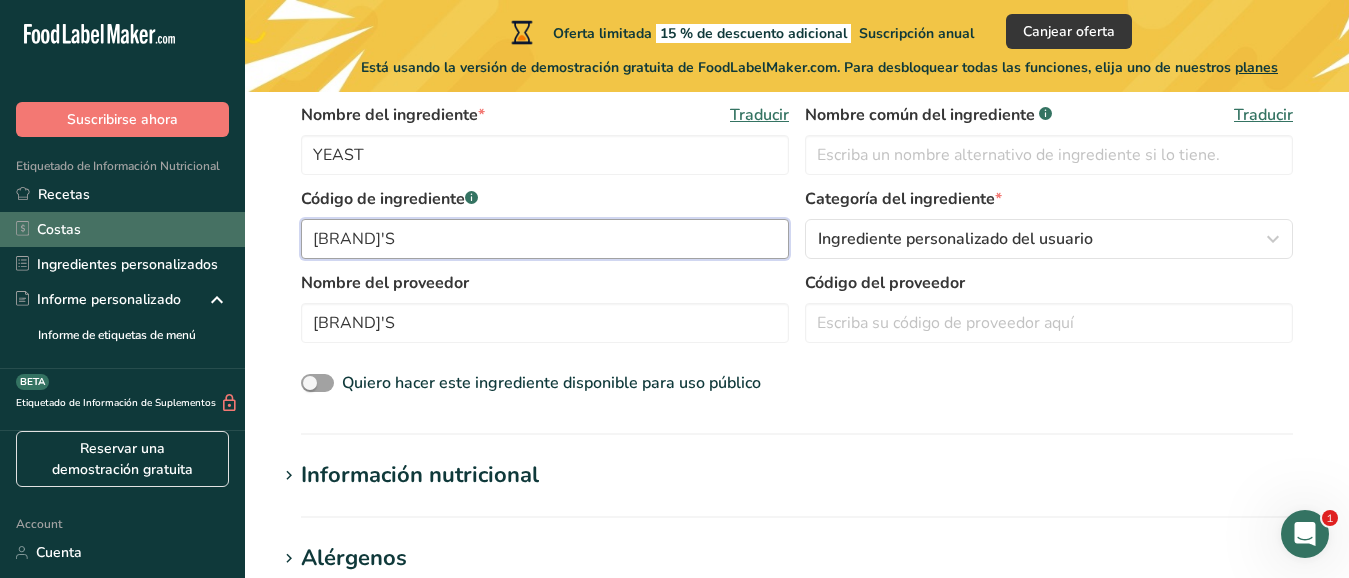 drag, startPoint x: 451, startPoint y: 238, endPoint x: 215, endPoint y: 235, distance: 236.01907 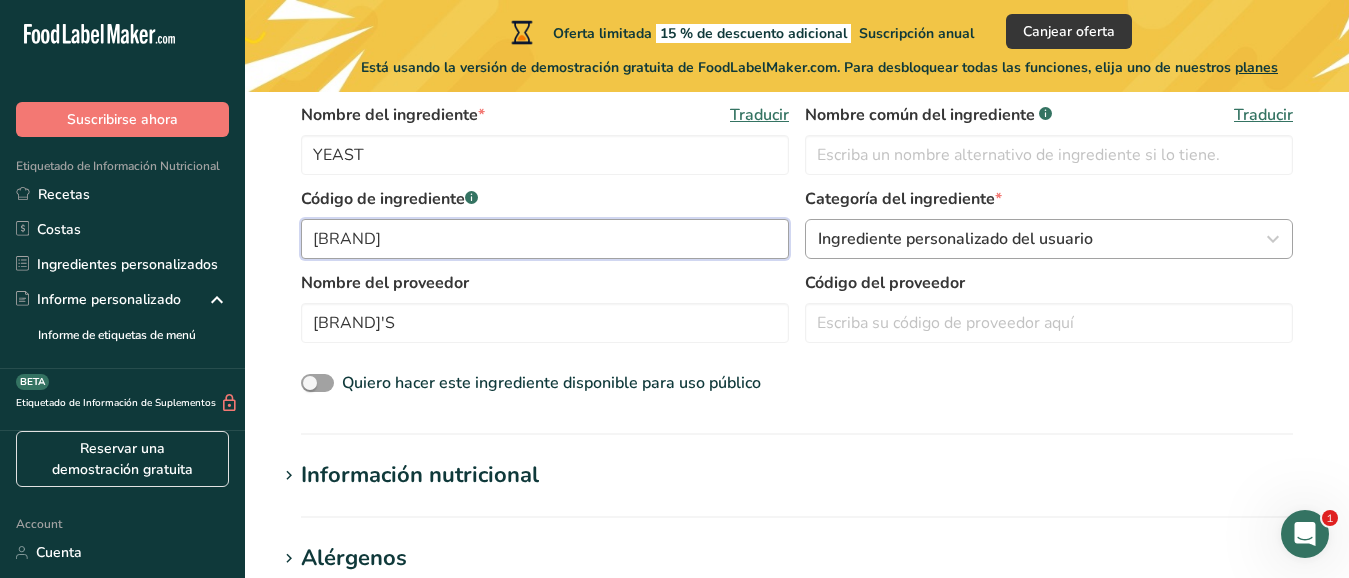 type on "[BRAND]" 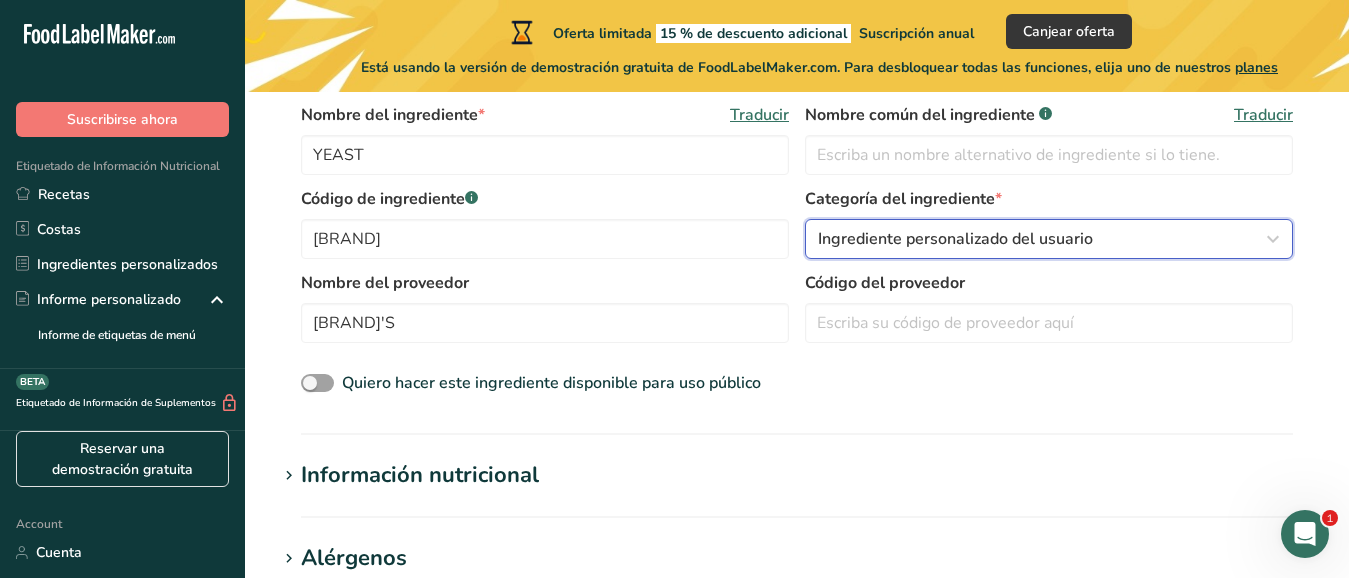 click at bounding box center [1273, 239] 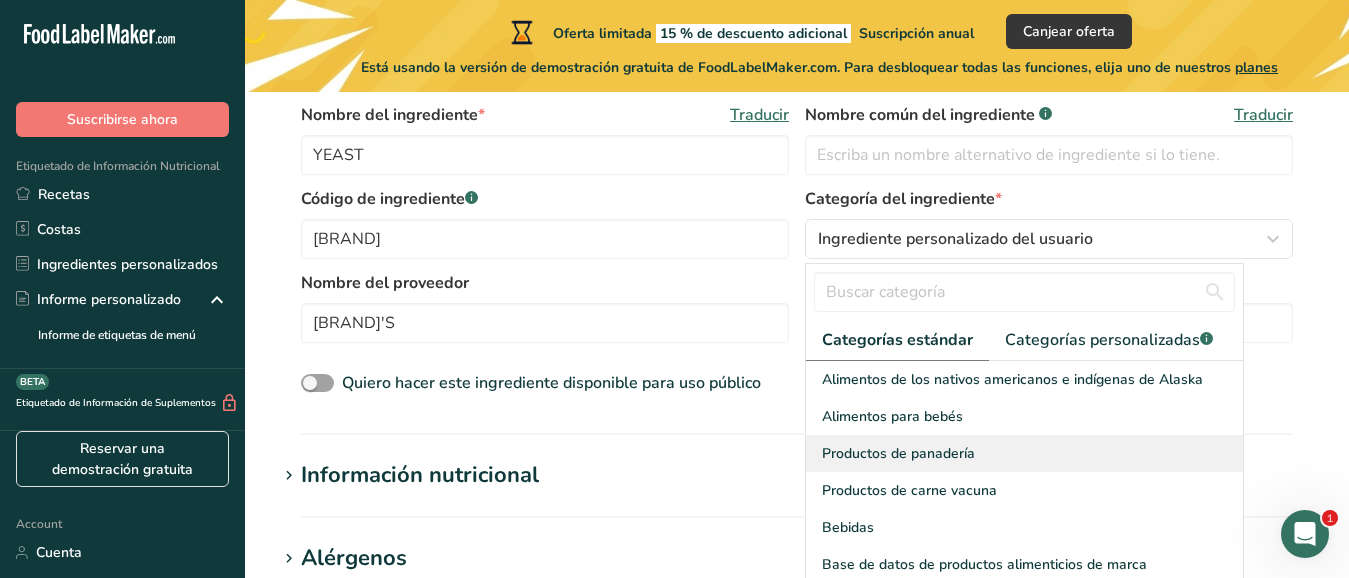 click on "Productos de panadería" at bounding box center (898, 453) 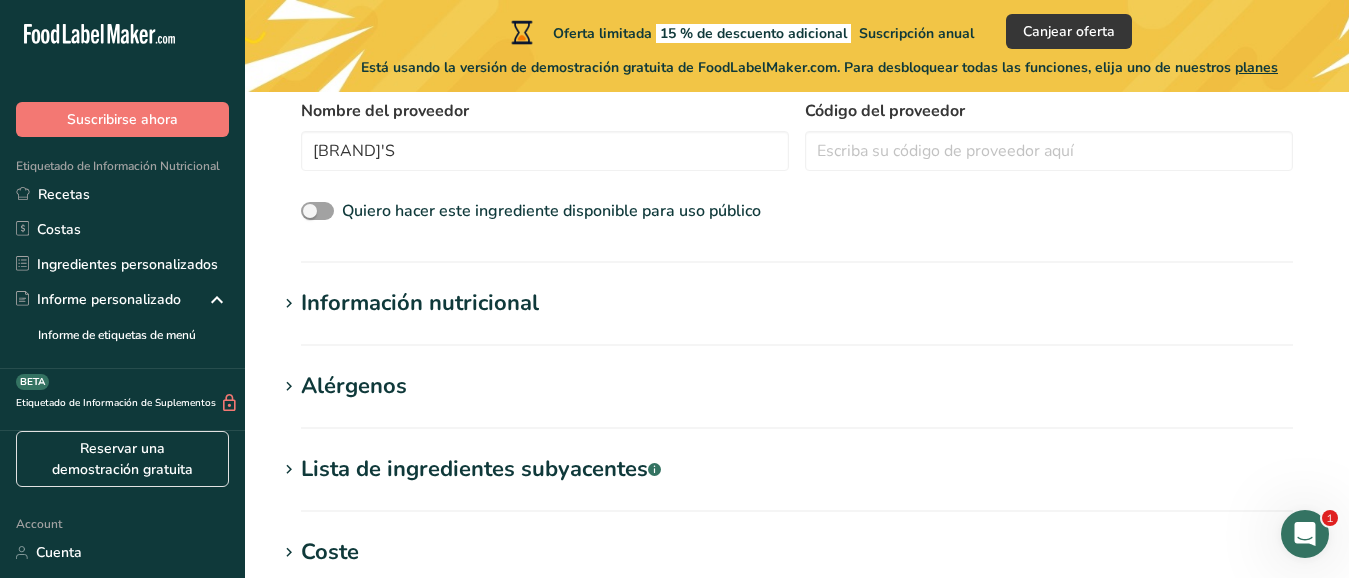 scroll, scrollTop: 606, scrollLeft: 0, axis: vertical 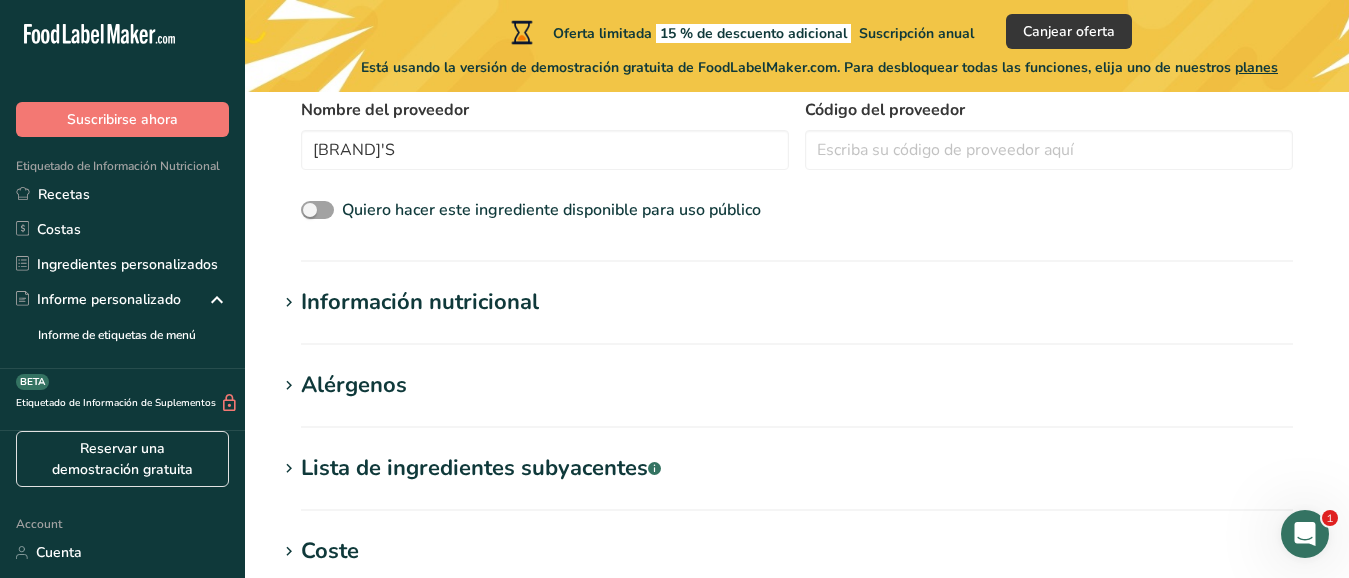 click on "Información nutricional" at bounding box center (420, 302) 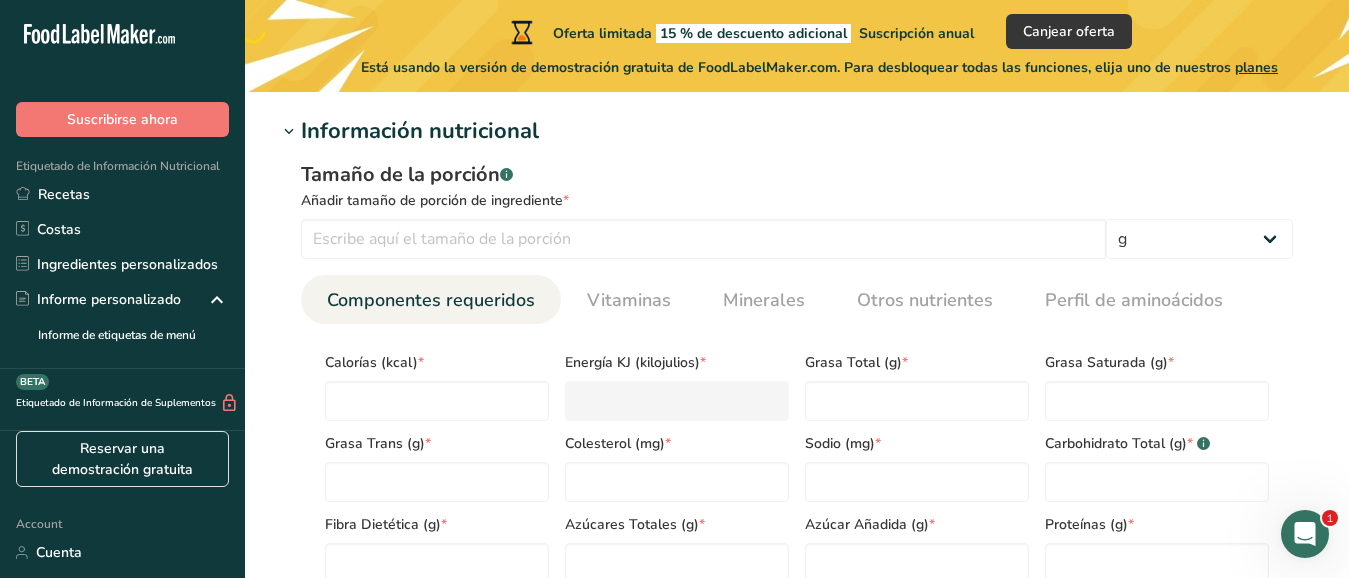 scroll, scrollTop: 780, scrollLeft: 0, axis: vertical 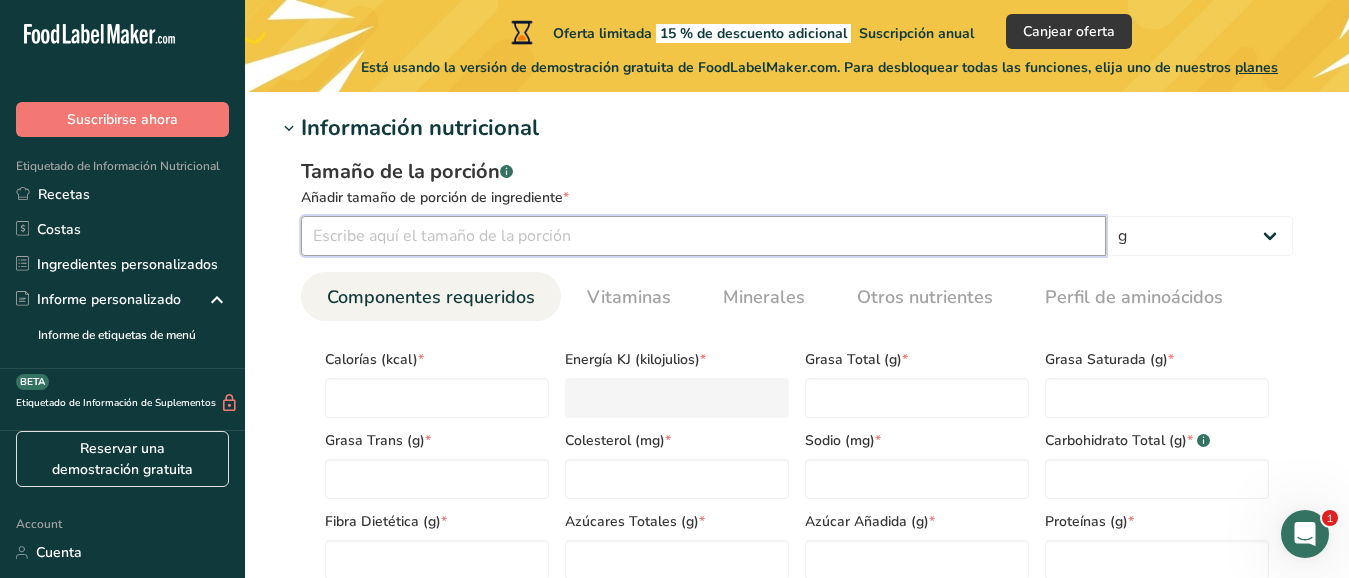 click at bounding box center (703, 236) 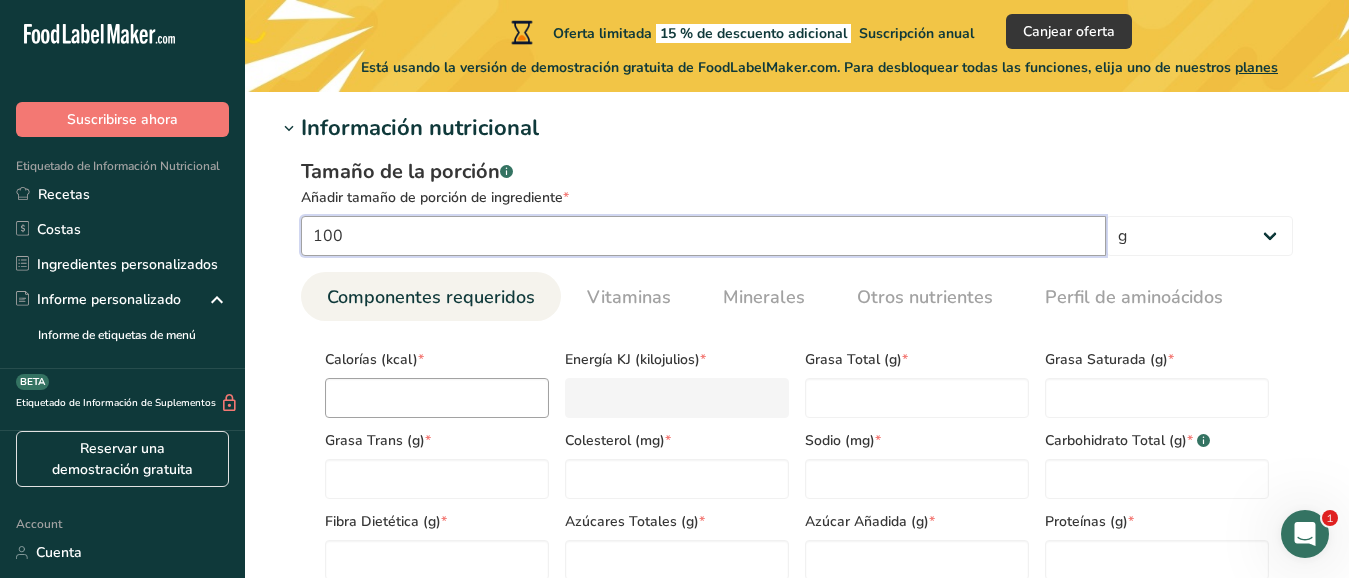 type on "100" 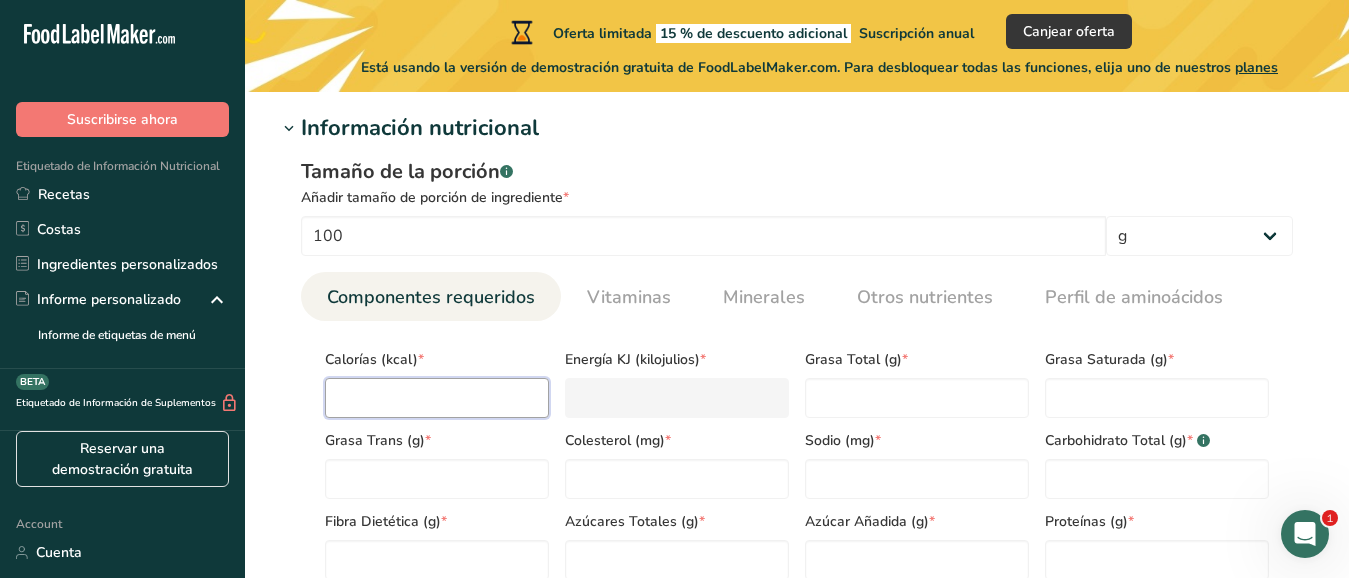 click at bounding box center (437, 398) 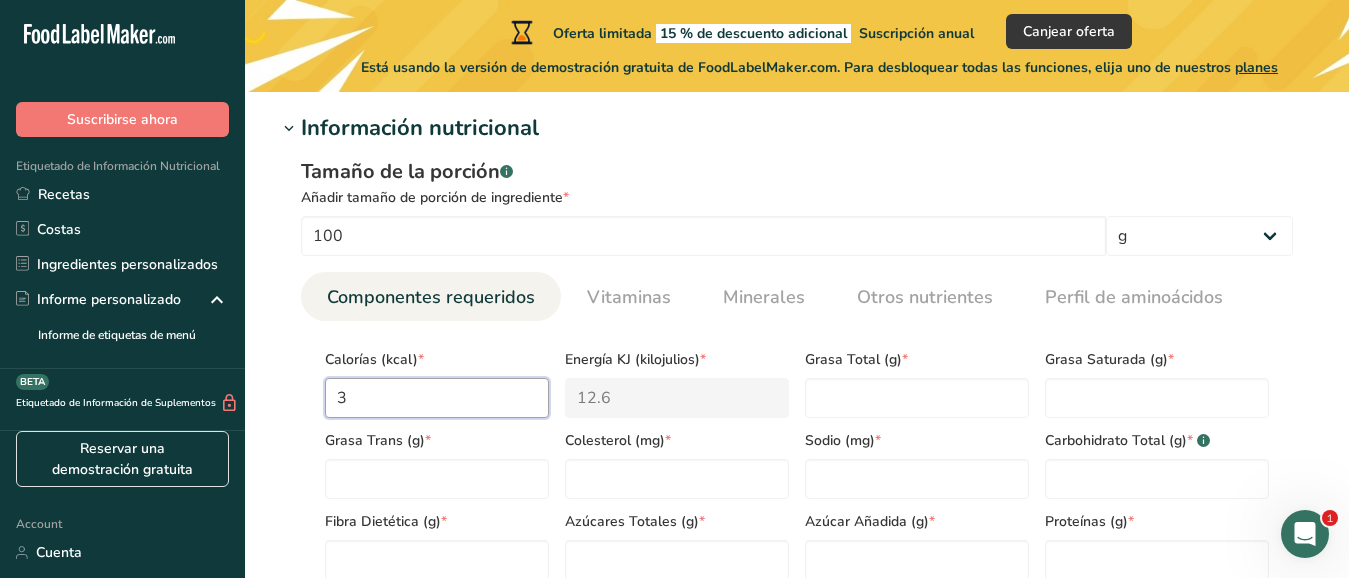 type on "38" 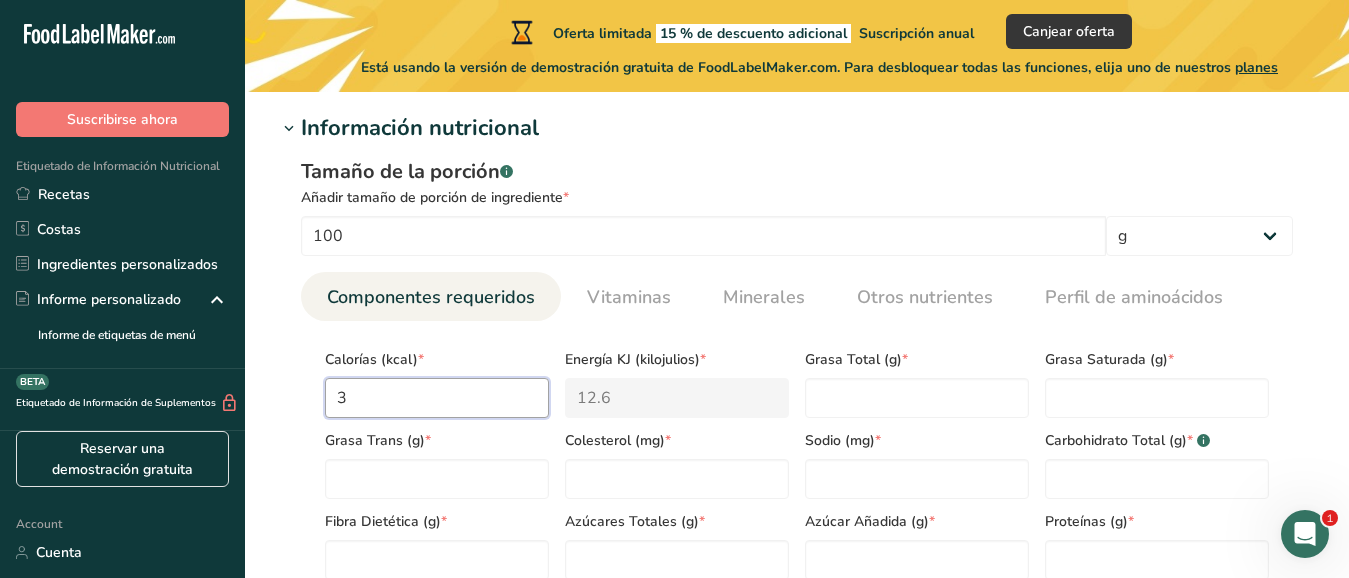 type on "159" 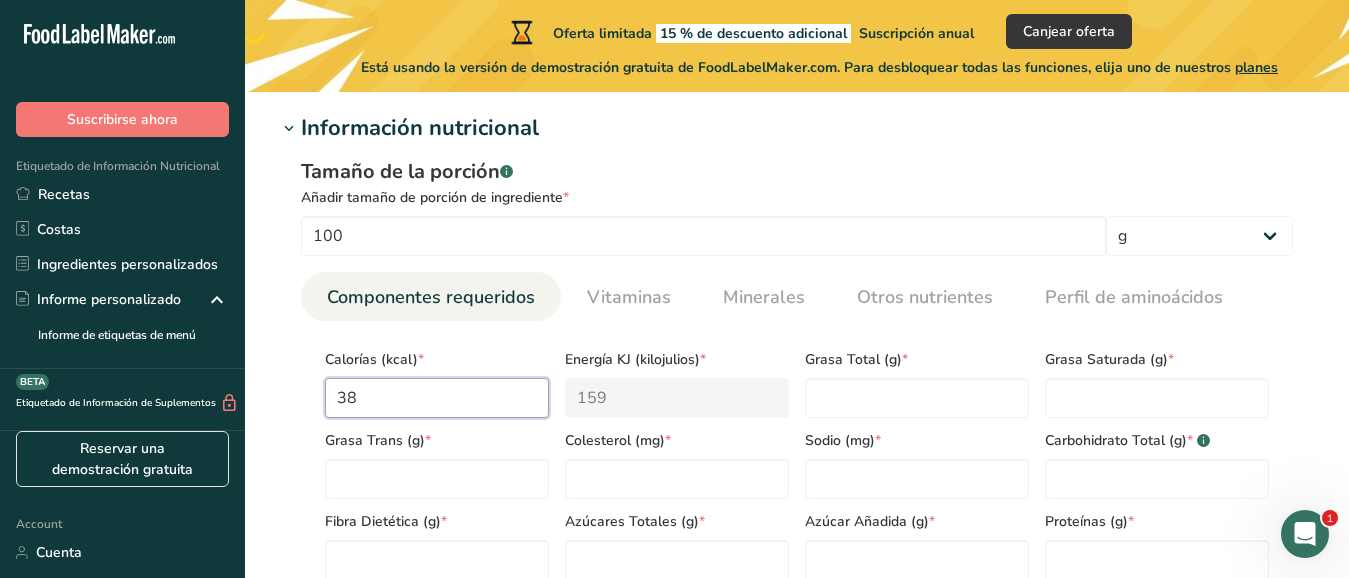 type on "386" 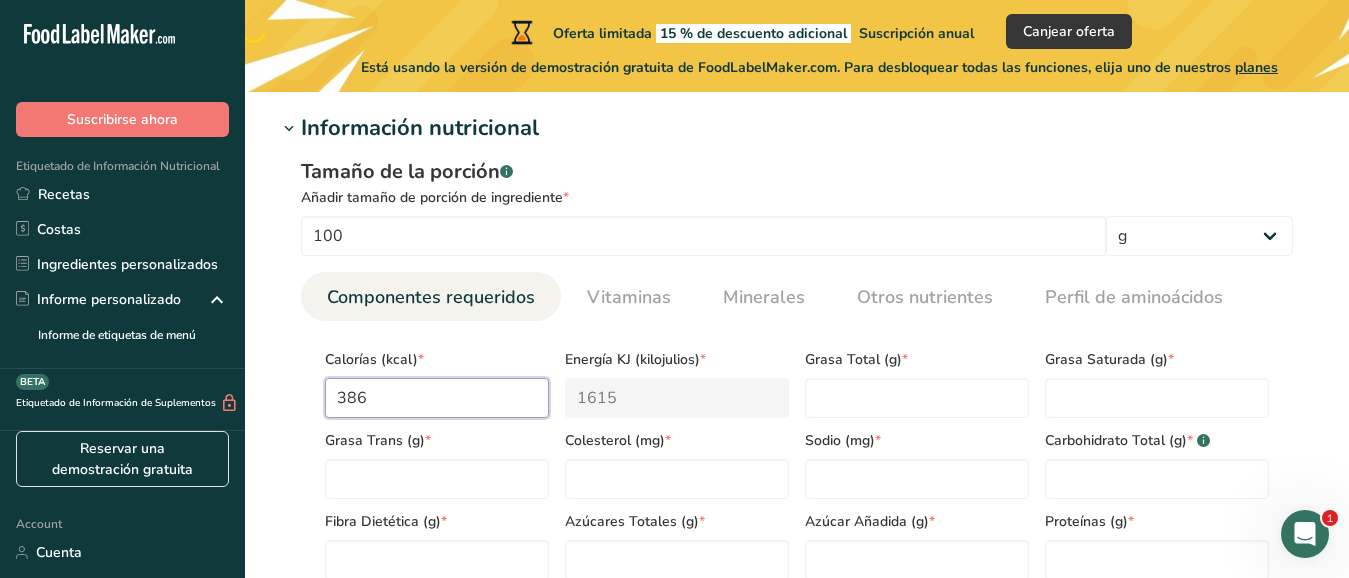 type on "386" 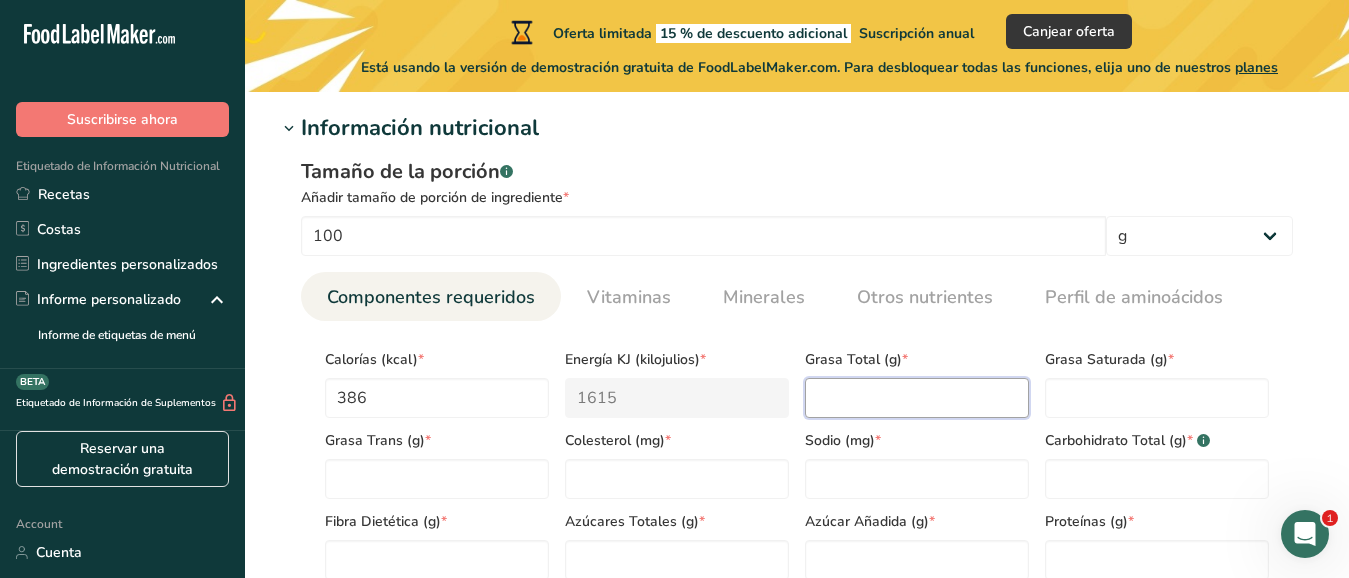 click at bounding box center (917, 398) 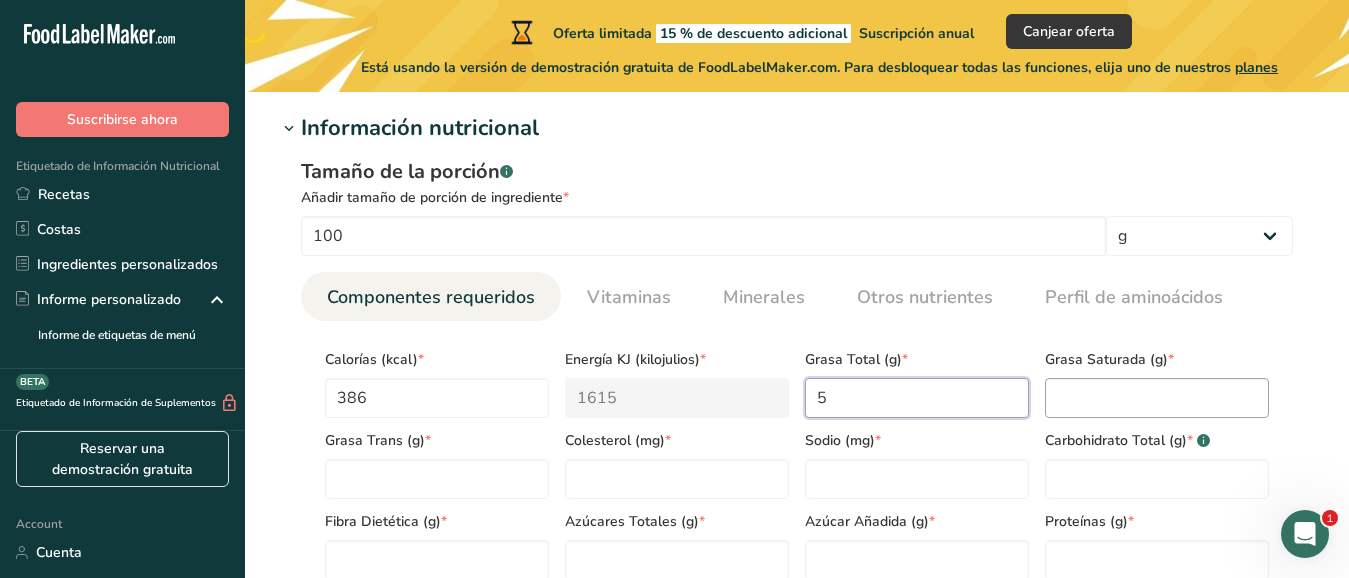 type on "5" 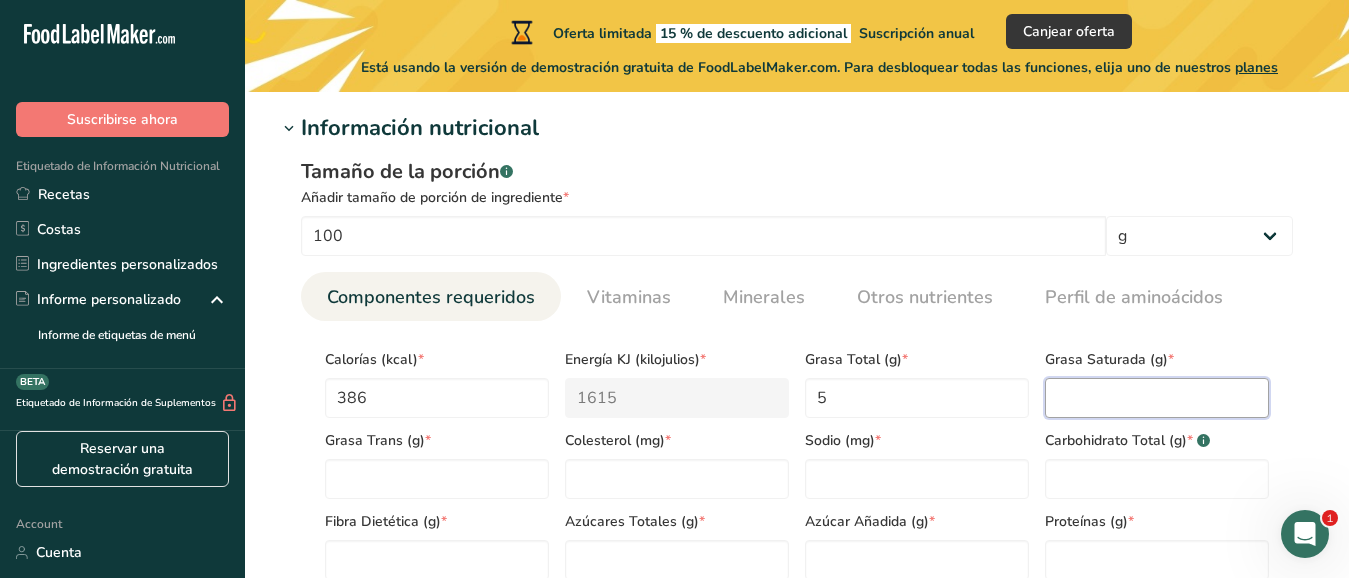 click at bounding box center (1157, 398) 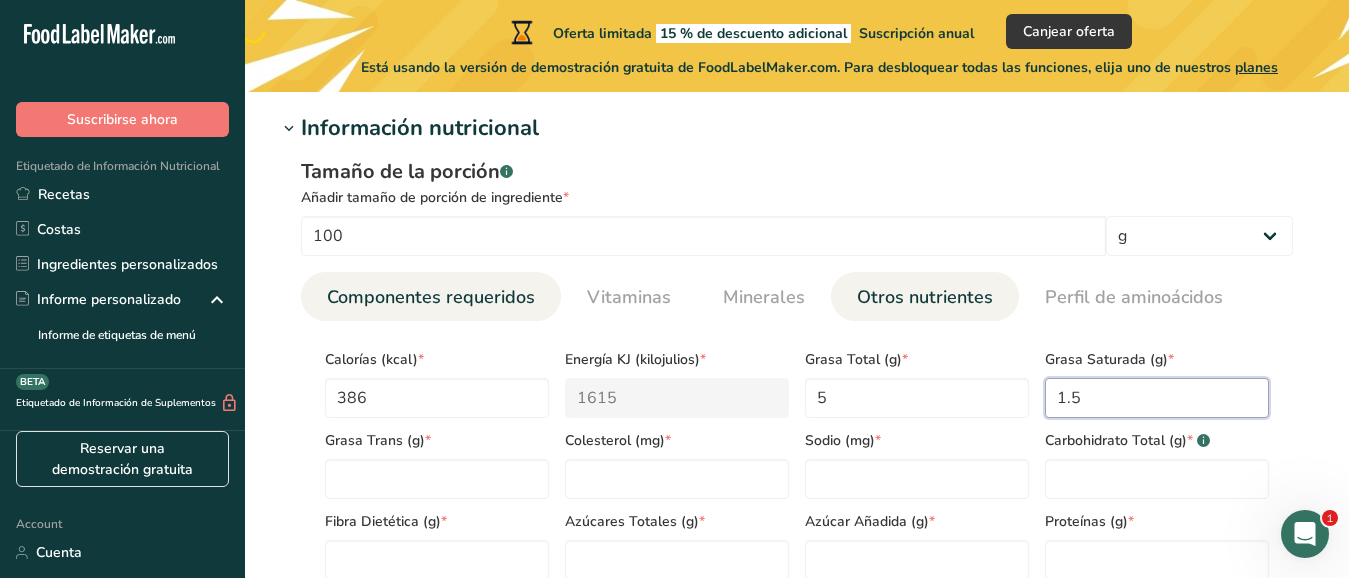 type on "1.5" 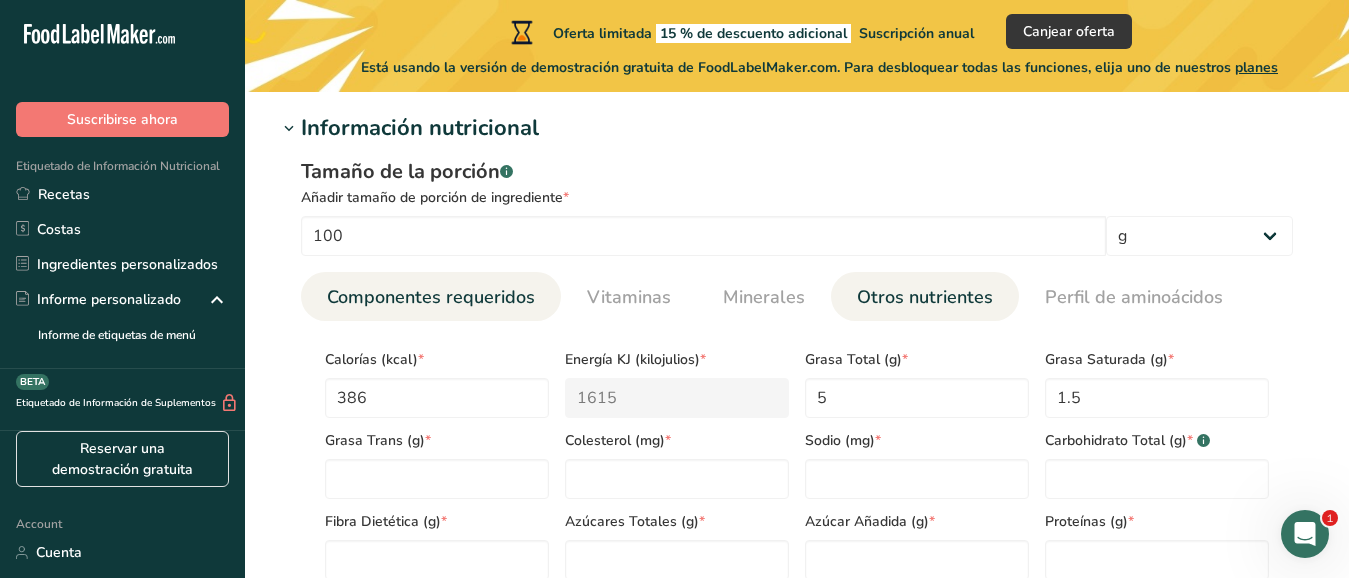 click on "Otros nutrientes" at bounding box center [925, 297] 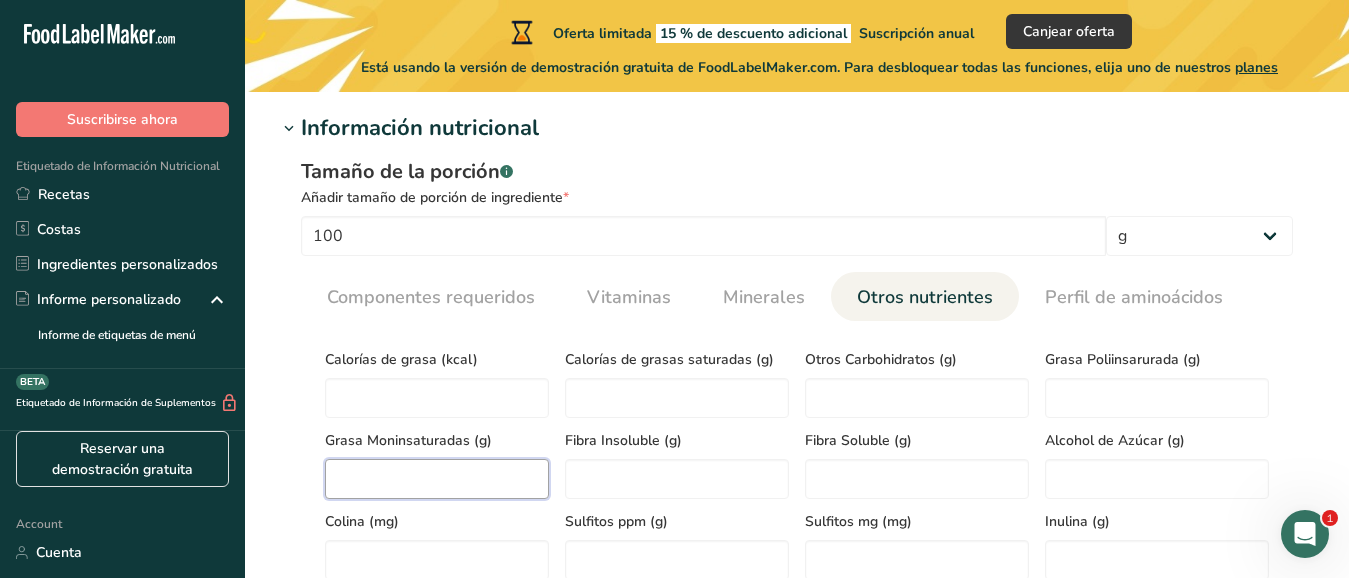 click at bounding box center (437, 479) 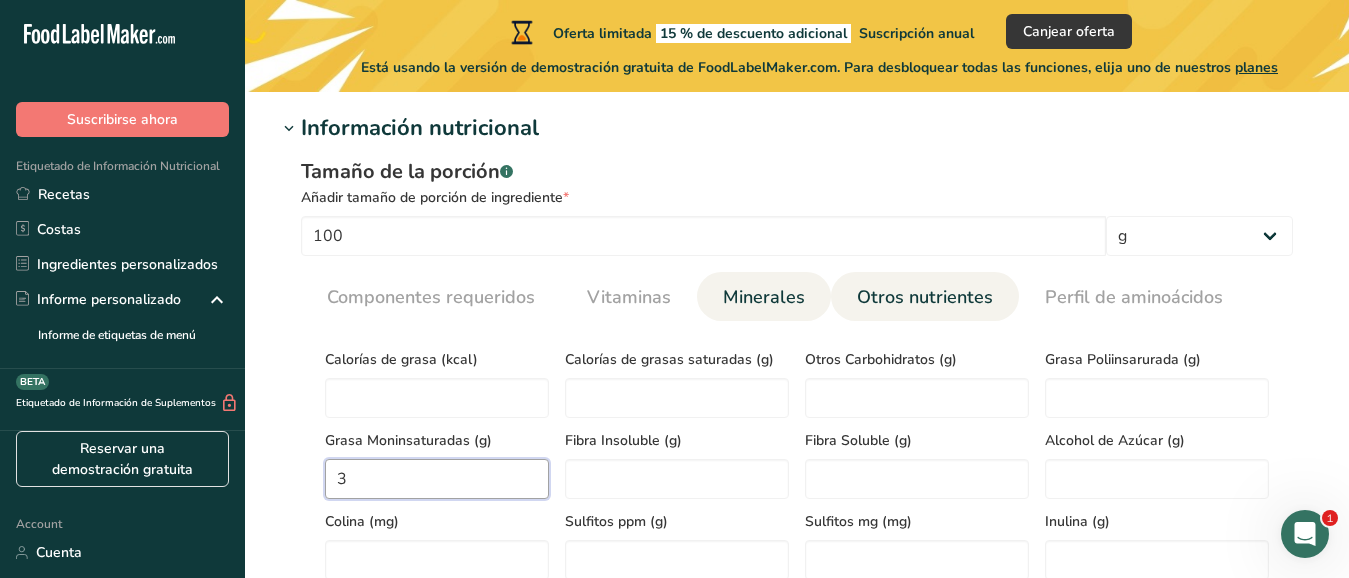 type on "3" 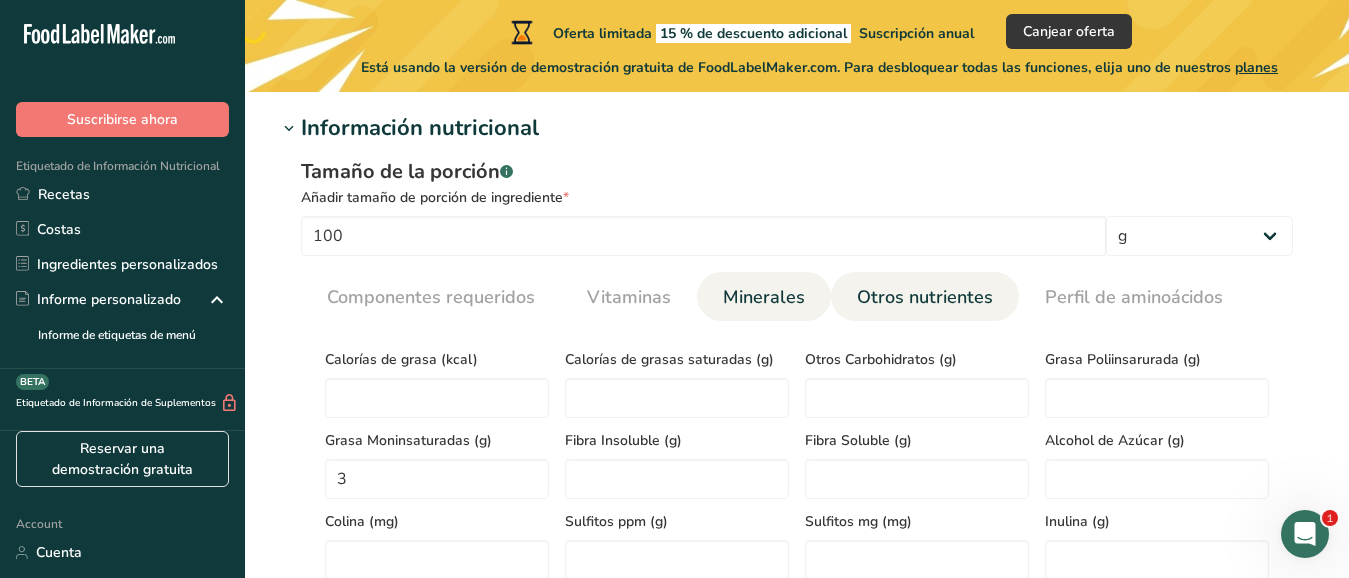 click on "Minerales" at bounding box center (764, 297) 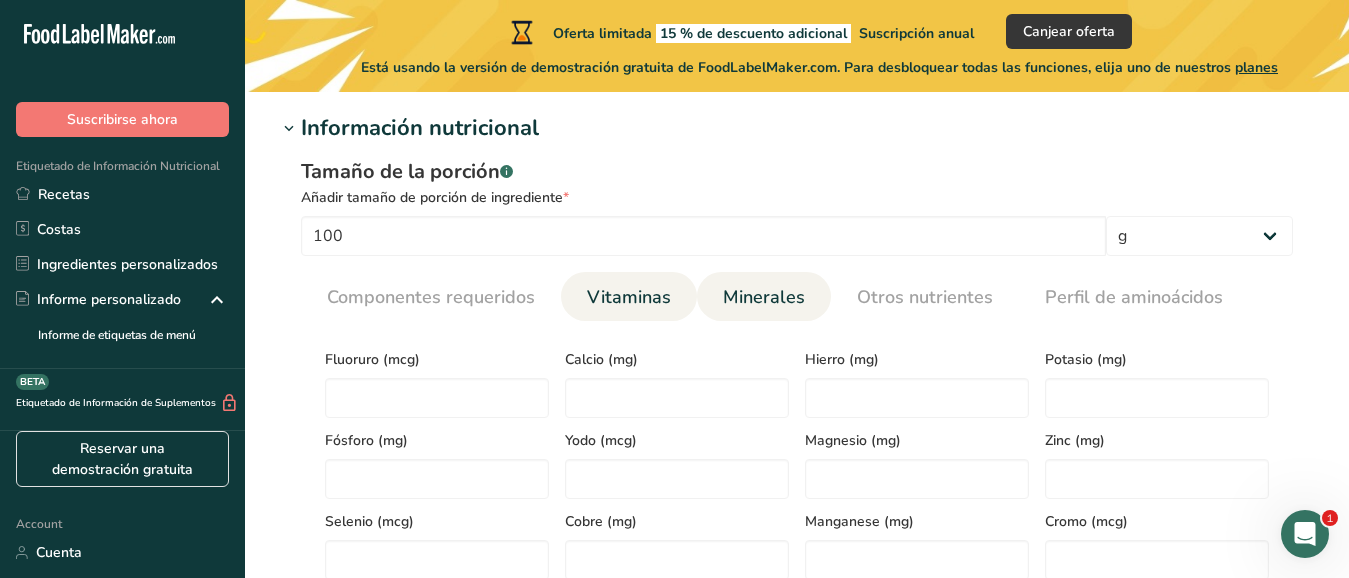 click on "Vitaminas" at bounding box center [629, 297] 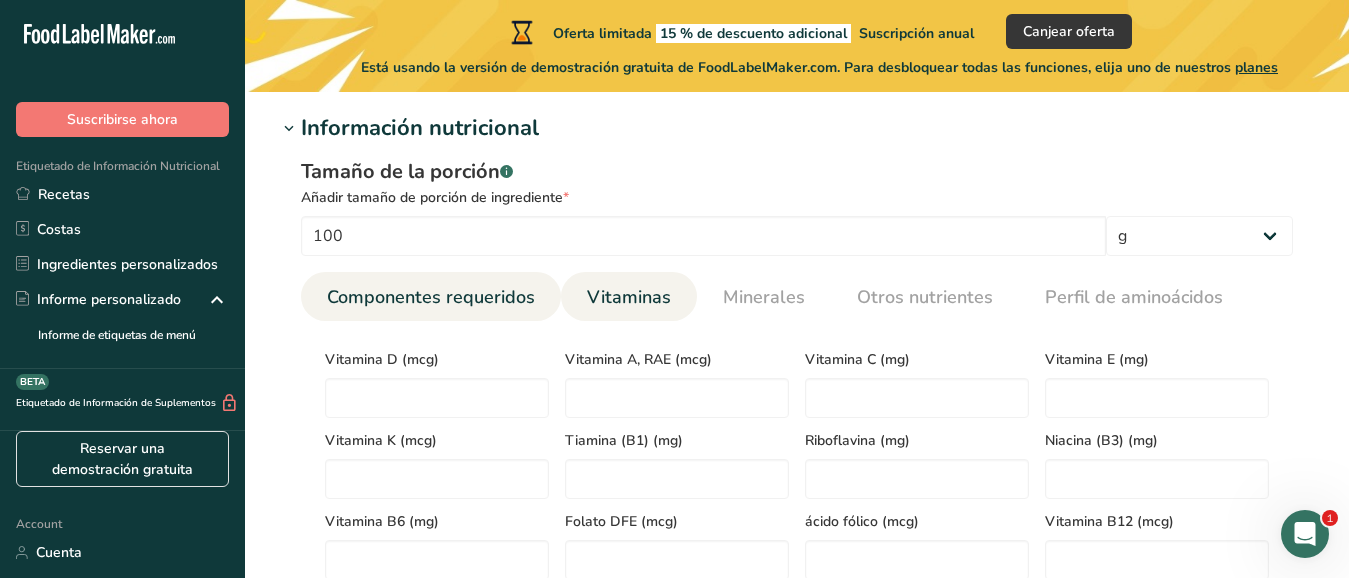 click on "Componentes requeridos" at bounding box center (431, 297) 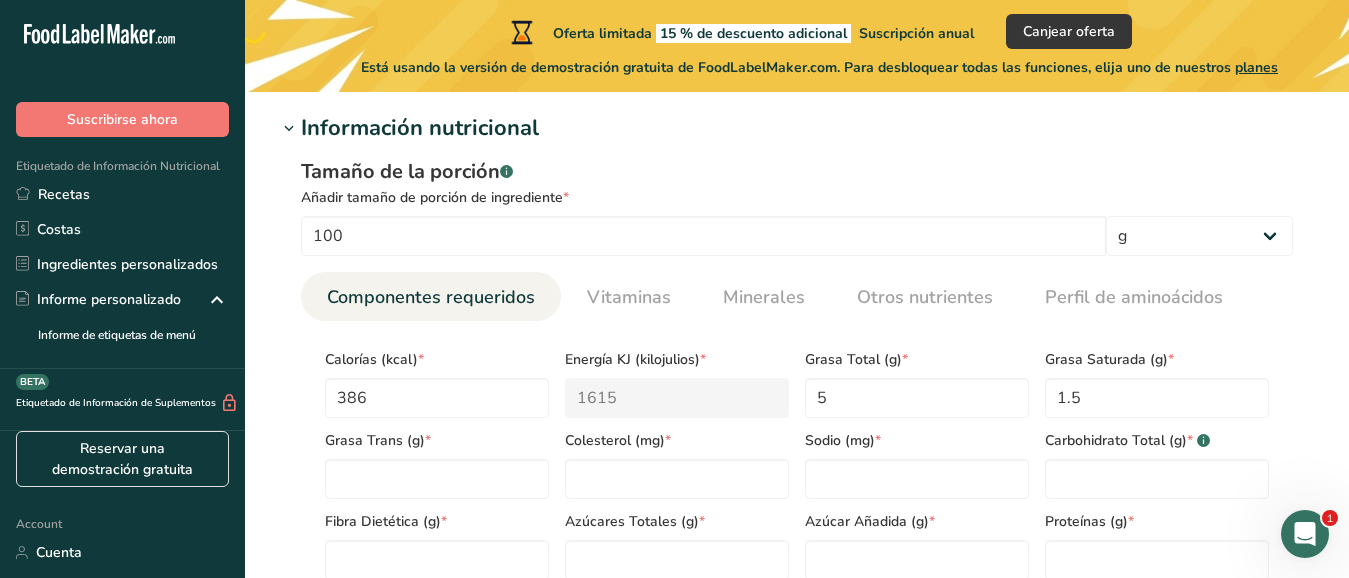 scroll, scrollTop: 867, scrollLeft: 0, axis: vertical 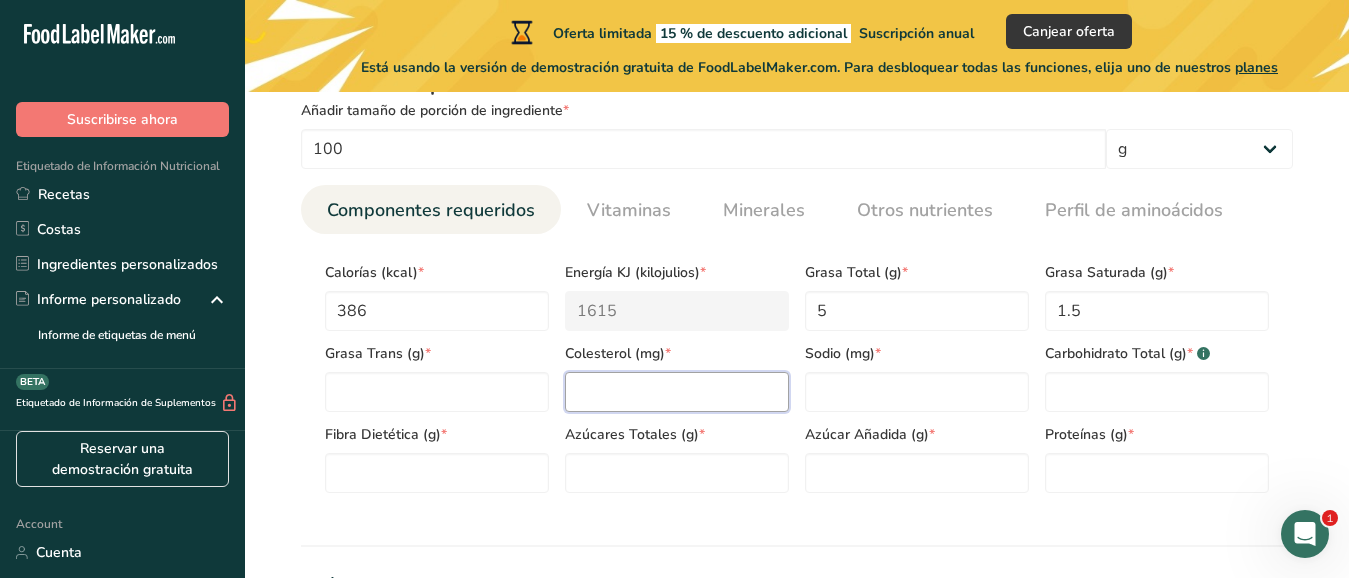 click at bounding box center (677, 392) 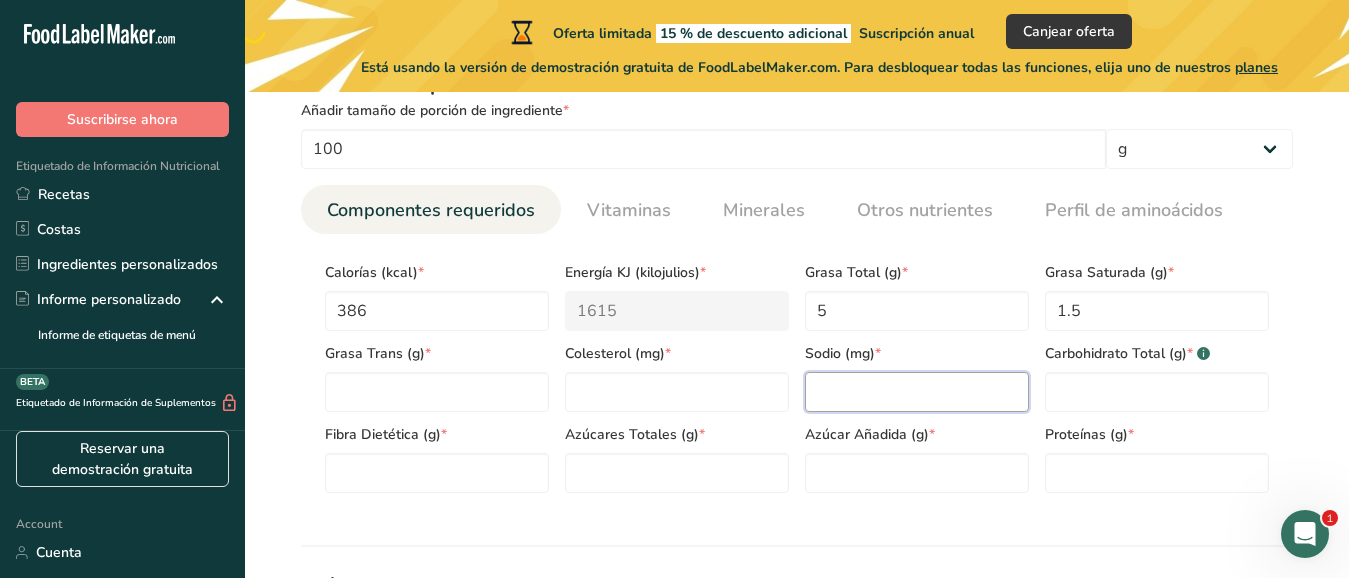 click at bounding box center [917, 392] 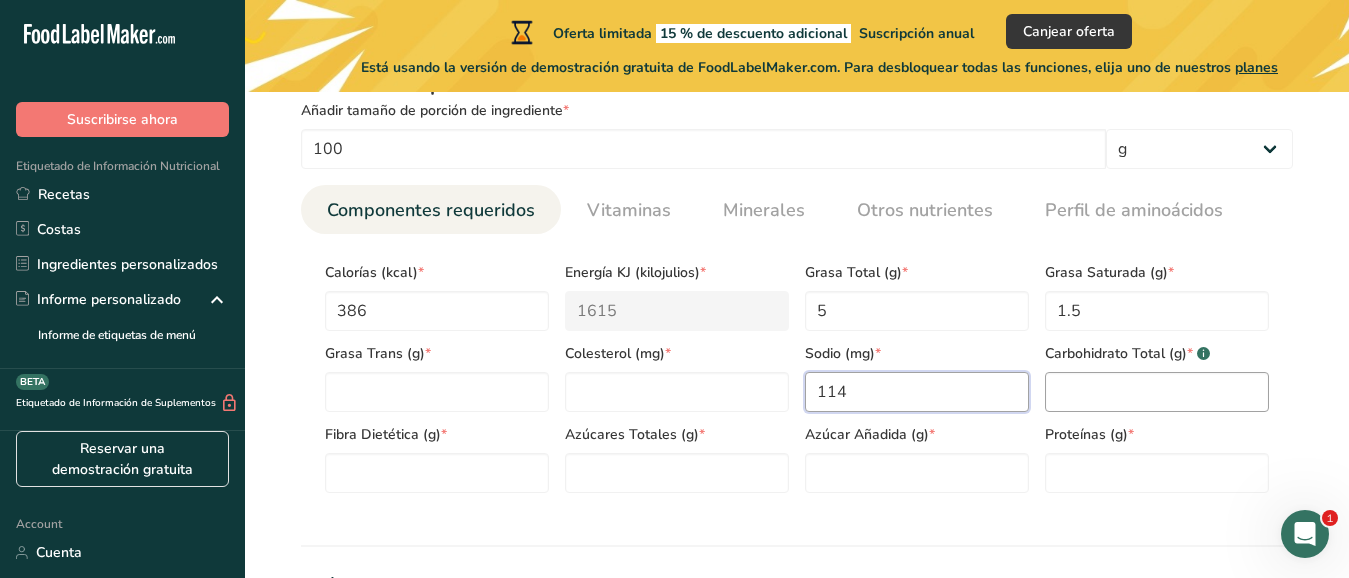 type on "114" 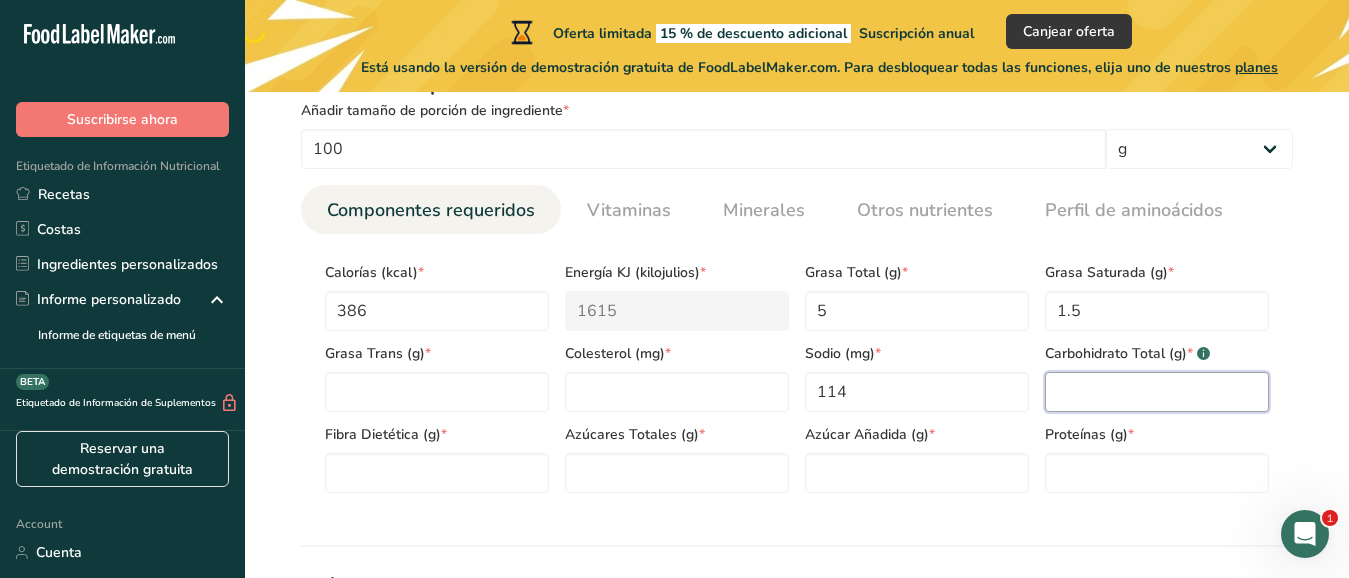 click at bounding box center [1157, 392] 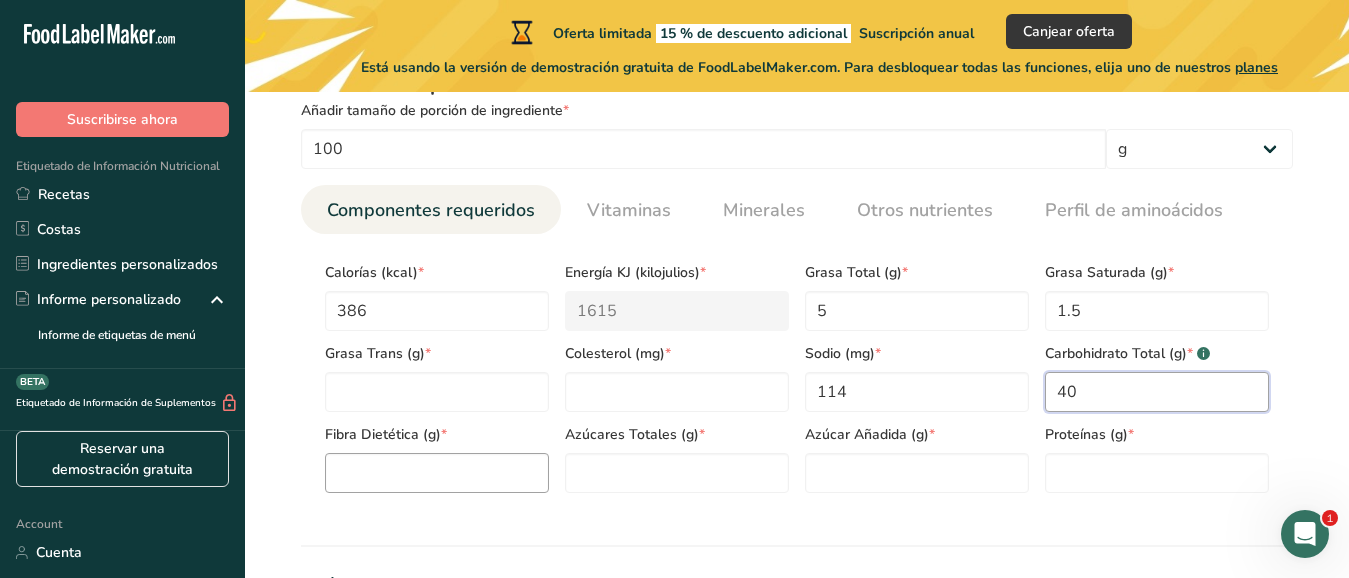 type on "40" 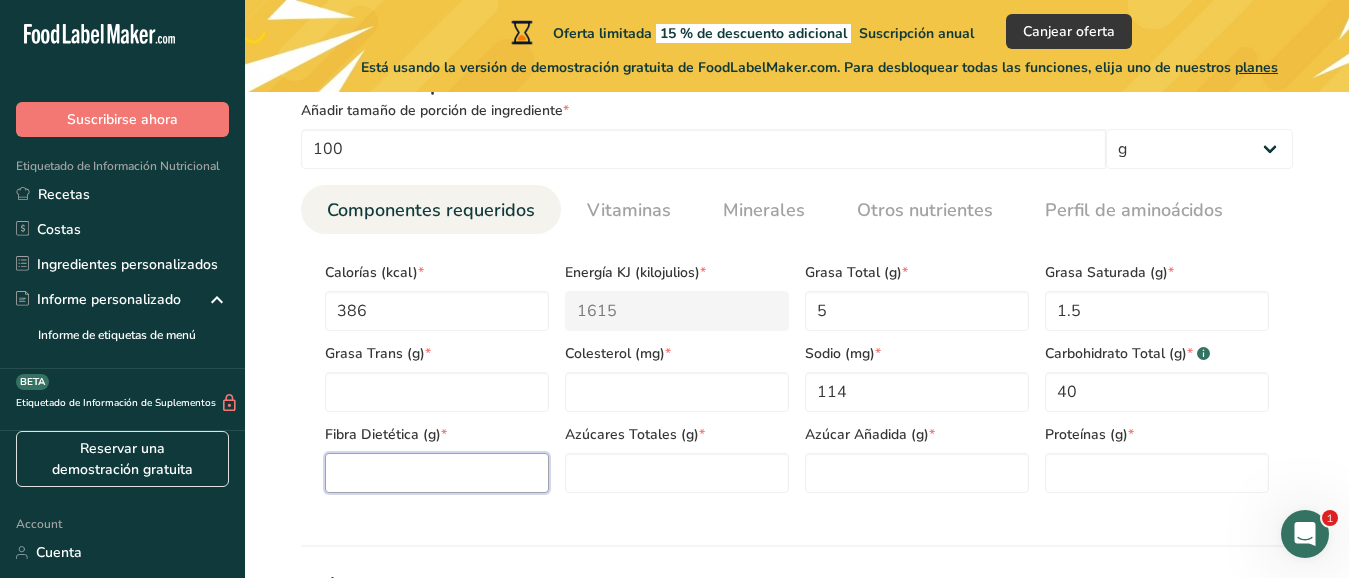 click at bounding box center [437, 473] 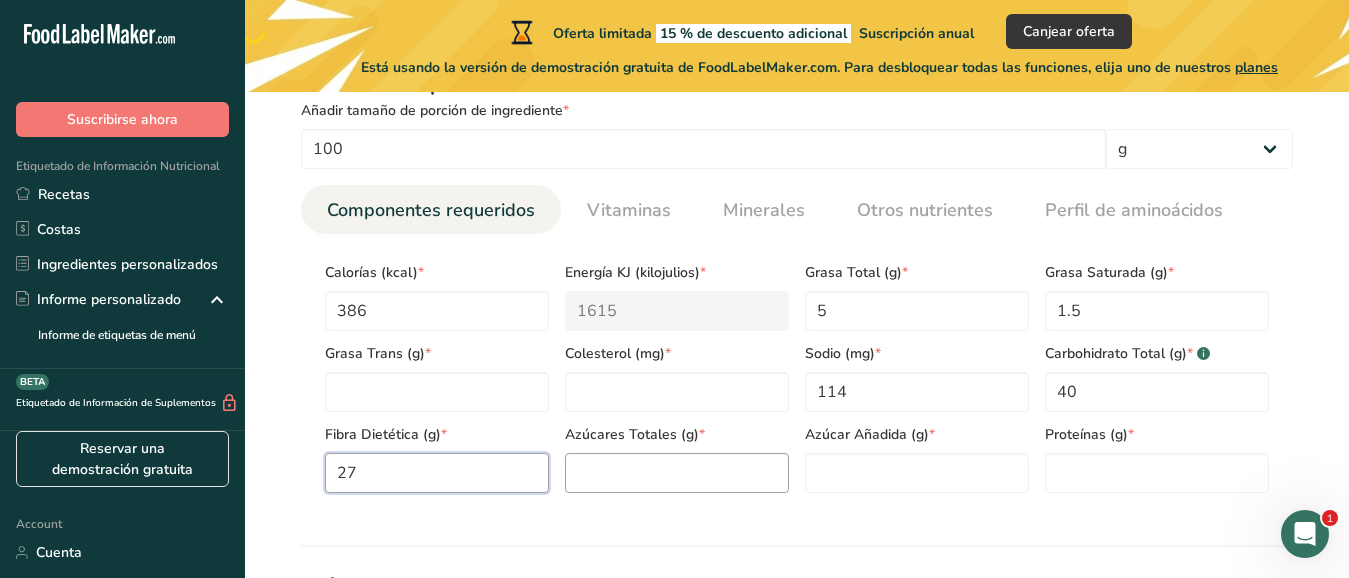 type on "27" 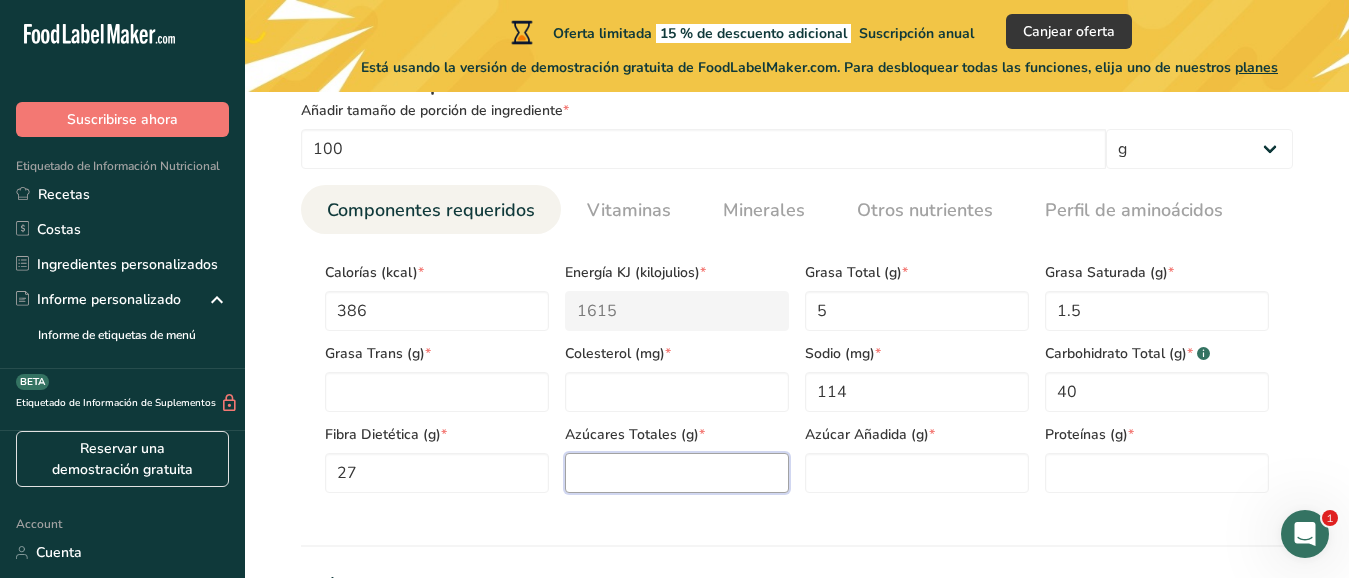 click at bounding box center [677, 473] 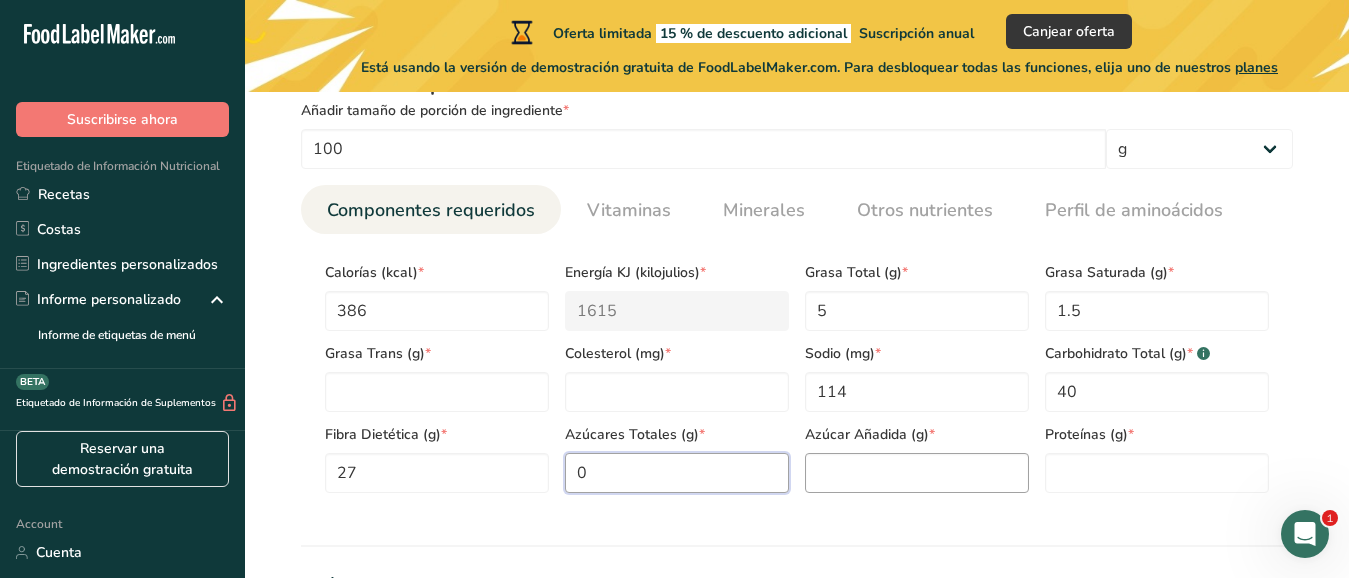 type on "0" 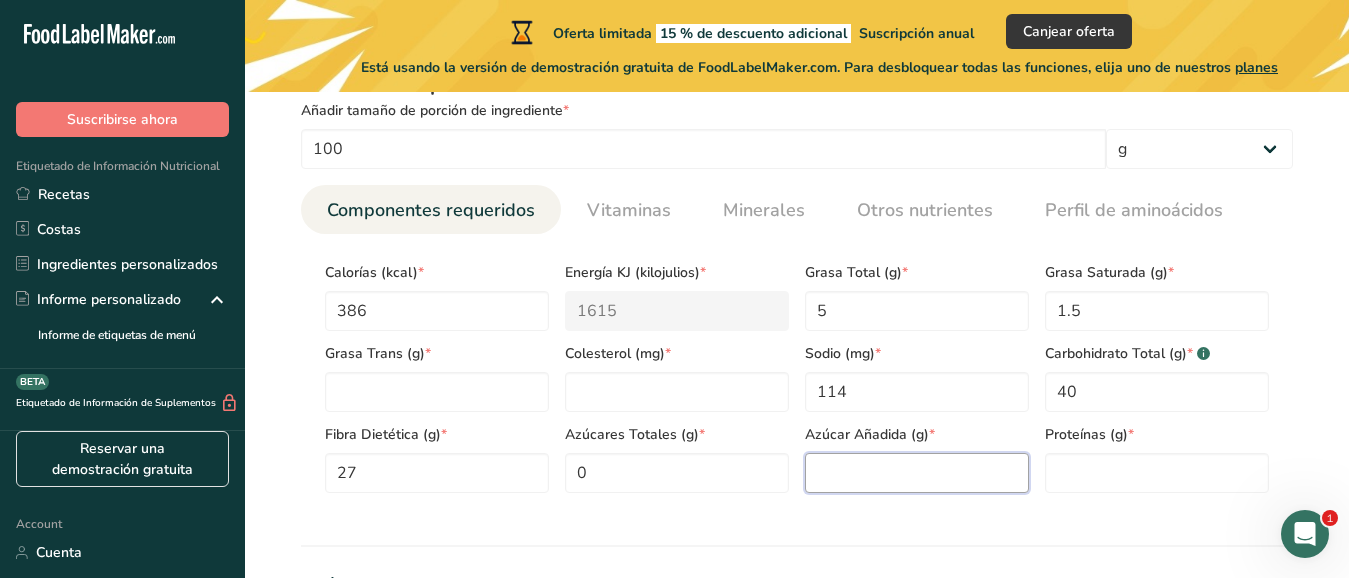 click at bounding box center (917, 473) 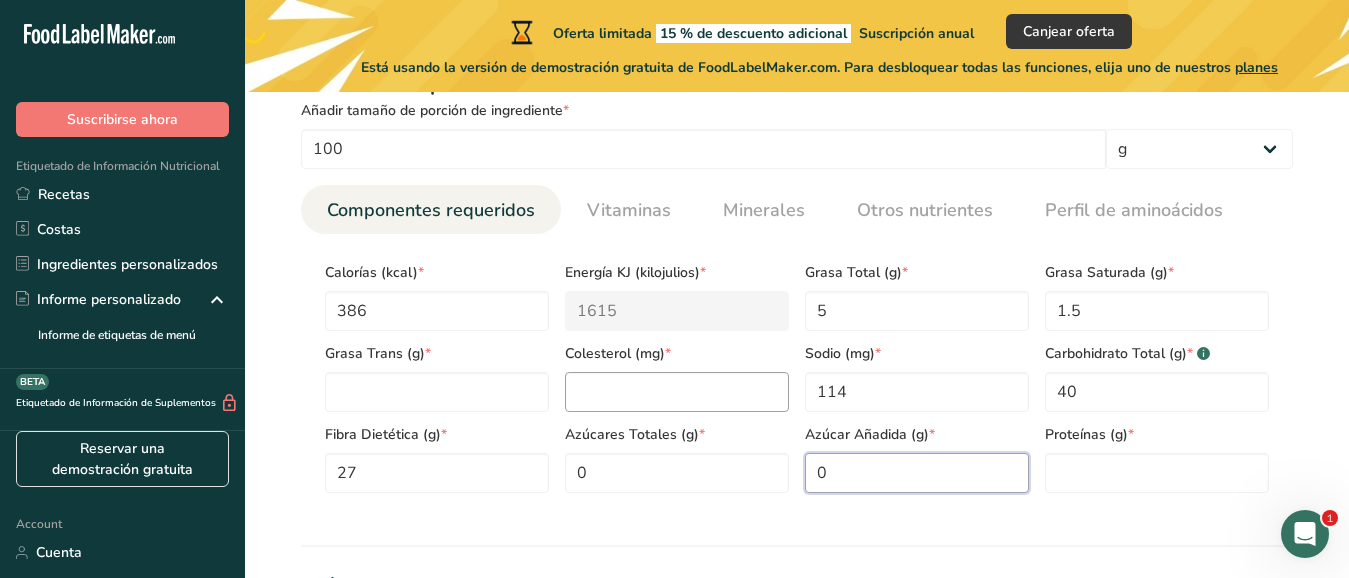 type on "0" 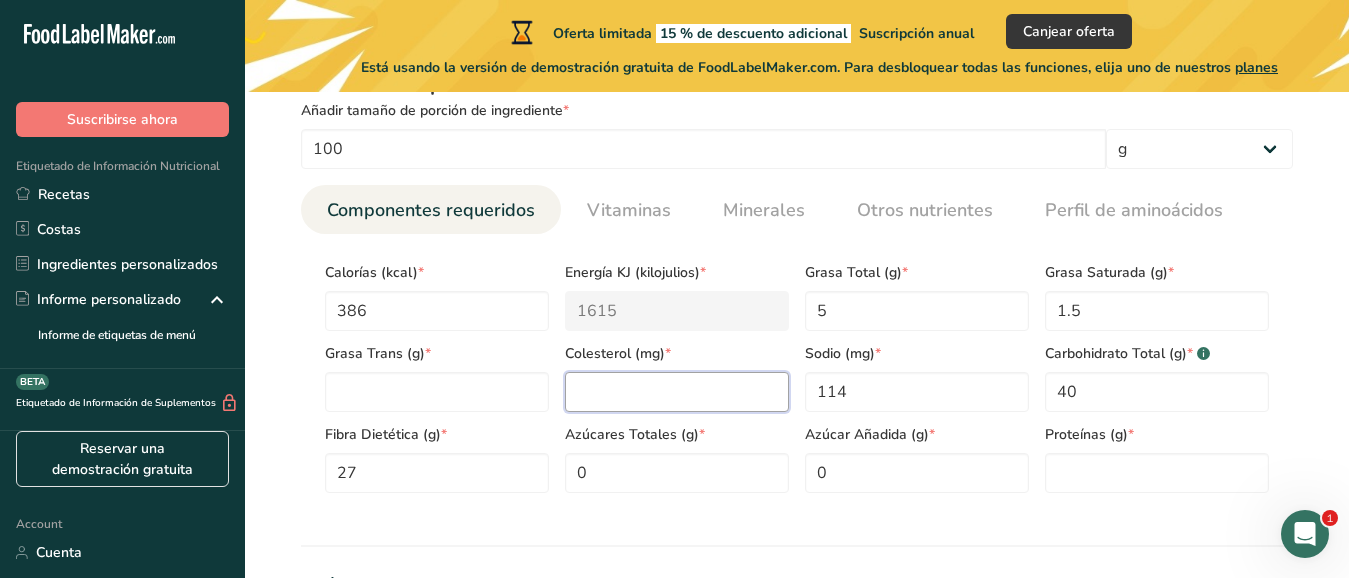click at bounding box center (677, 392) 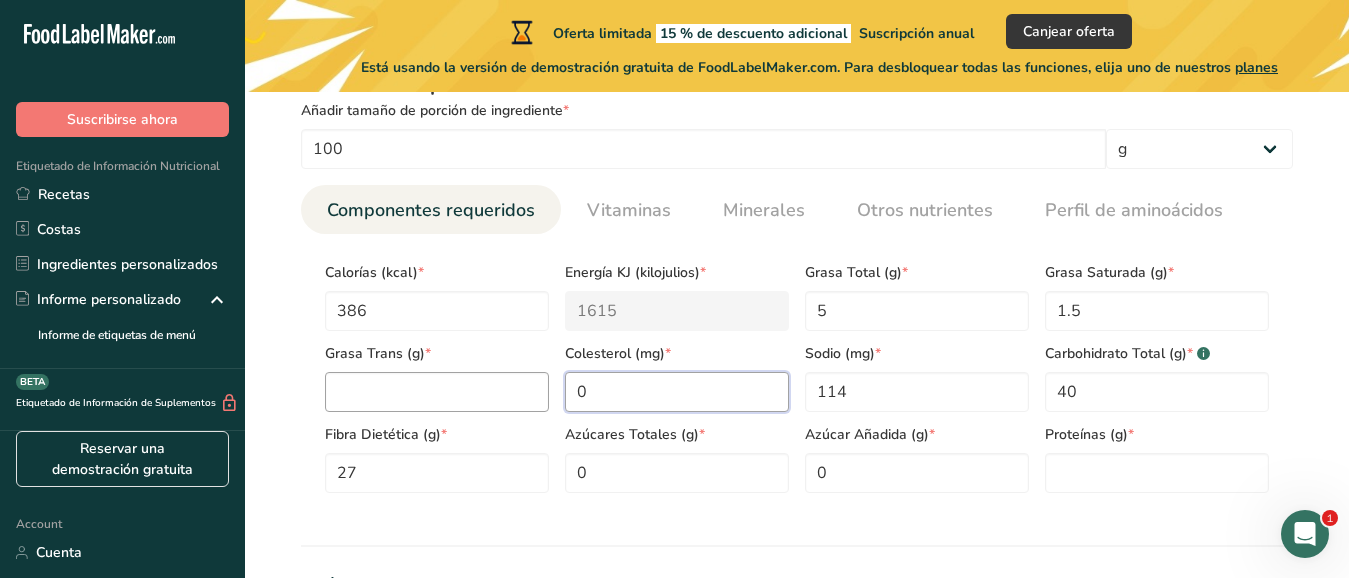 type on "0" 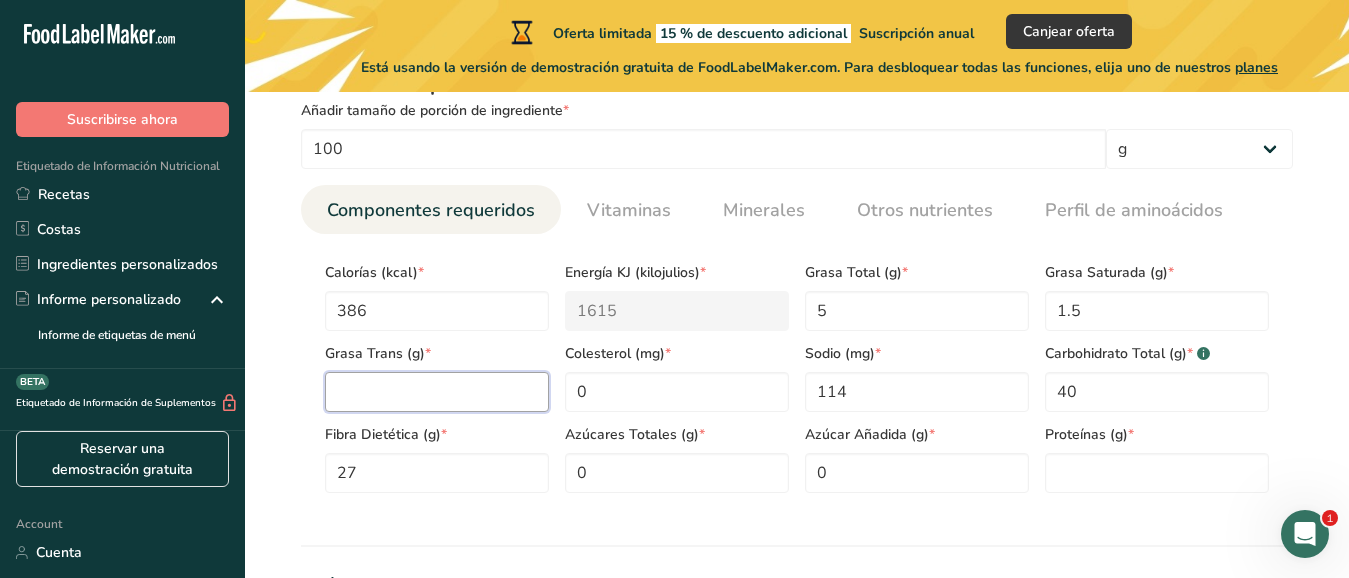 click at bounding box center [437, 392] 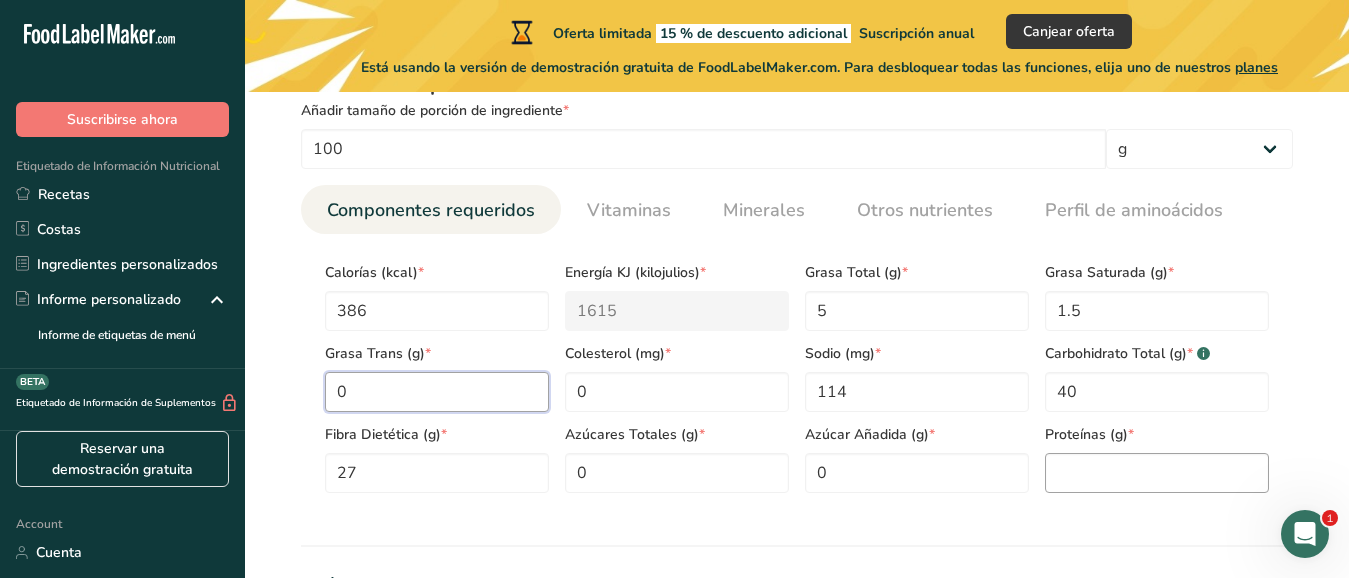 type on "0" 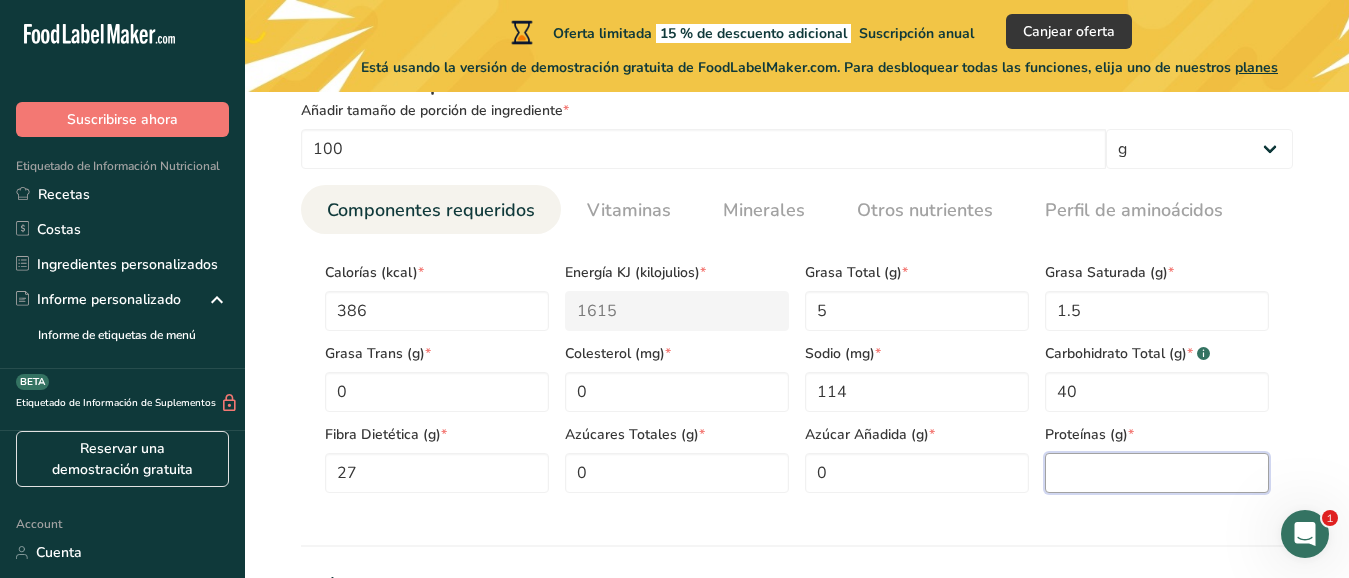 click at bounding box center (1157, 473) 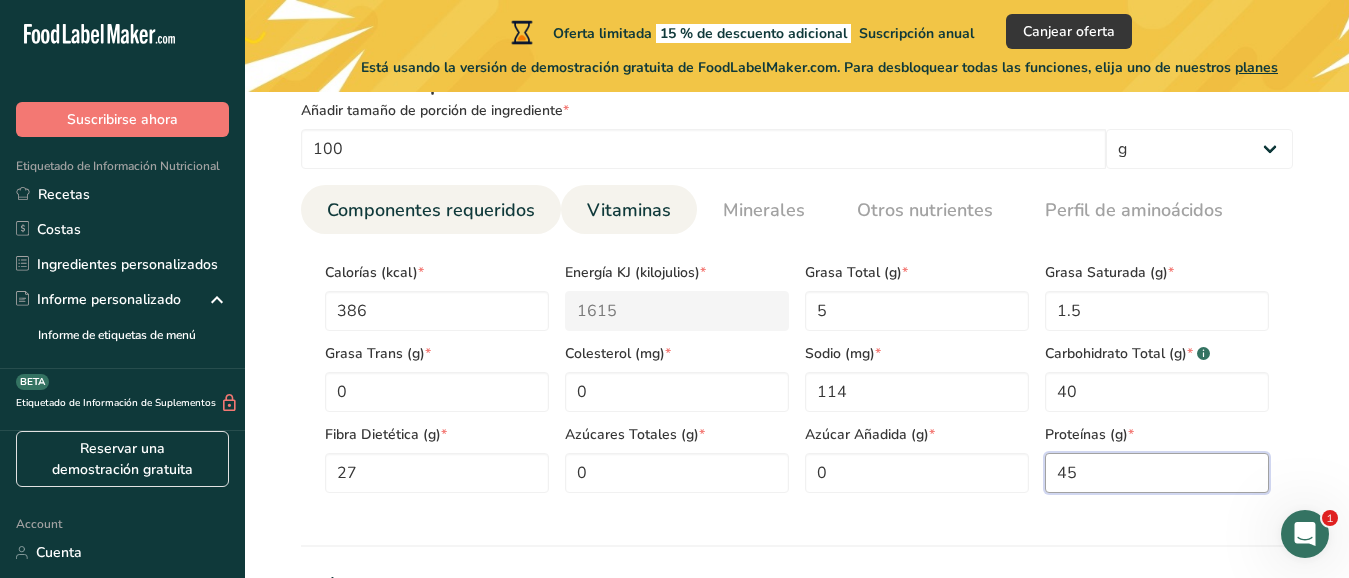 type on "45" 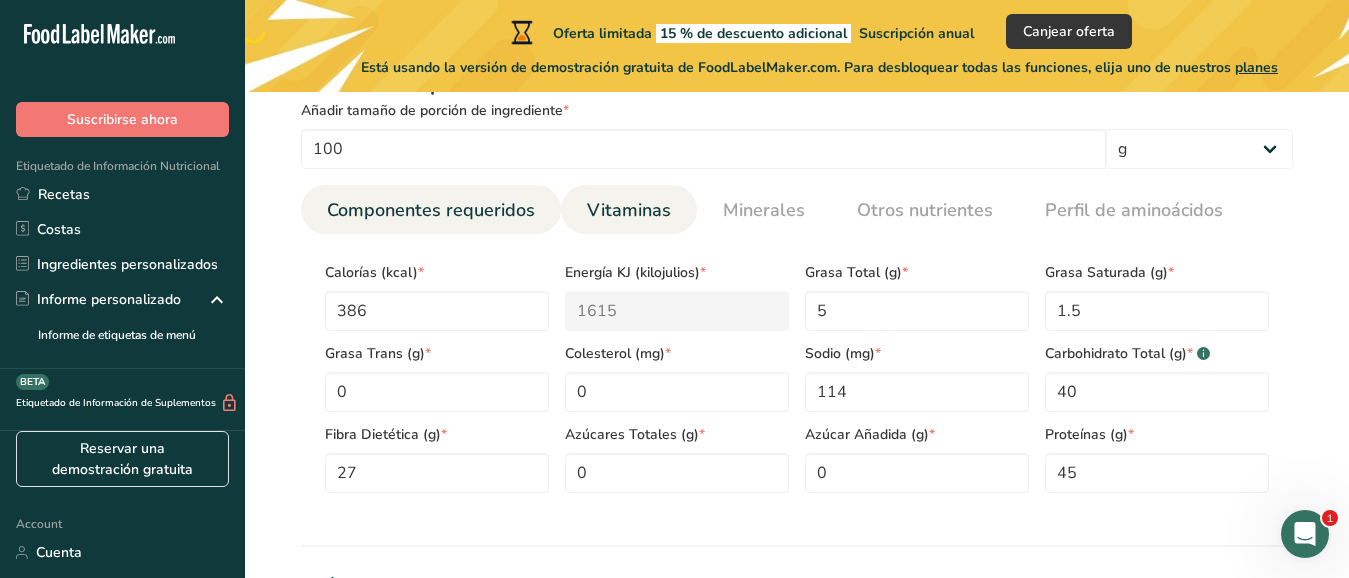 click on "Vitaminas" at bounding box center [629, 210] 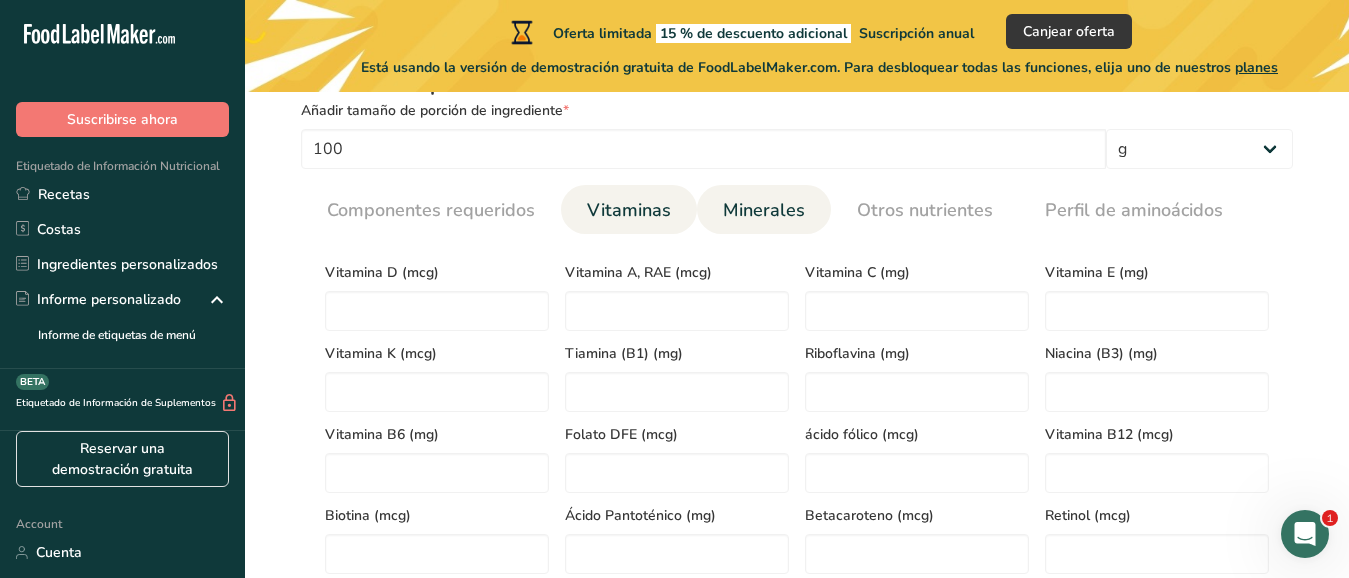 click on "Minerales" at bounding box center (764, 210) 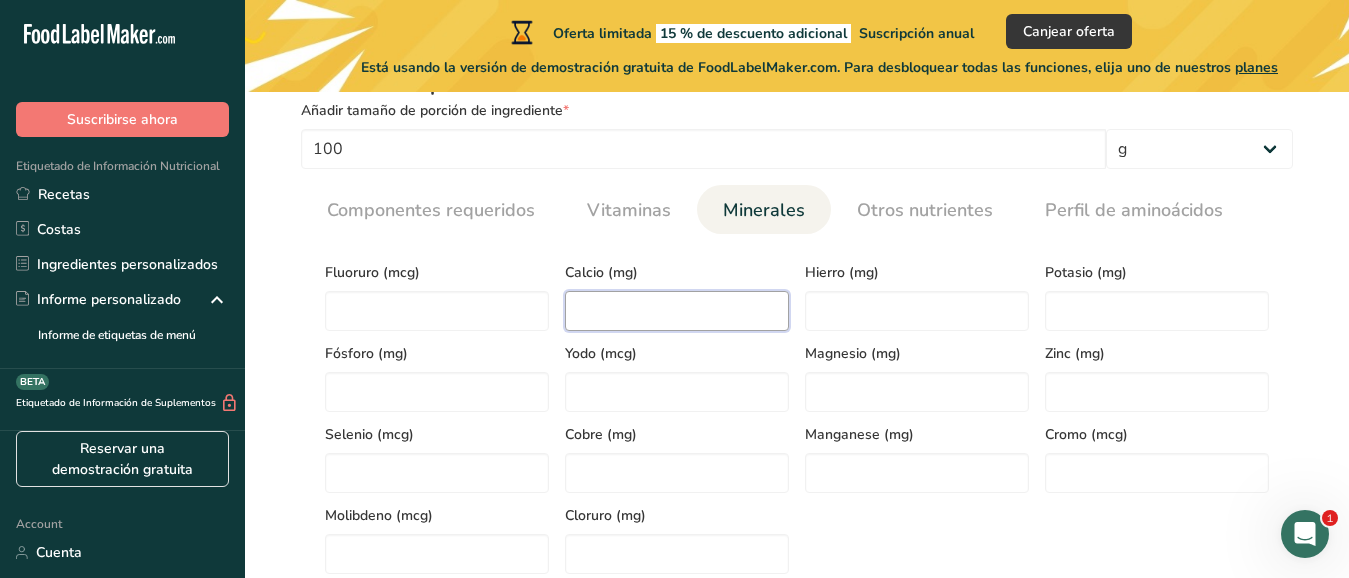 click at bounding box center [677, 311] 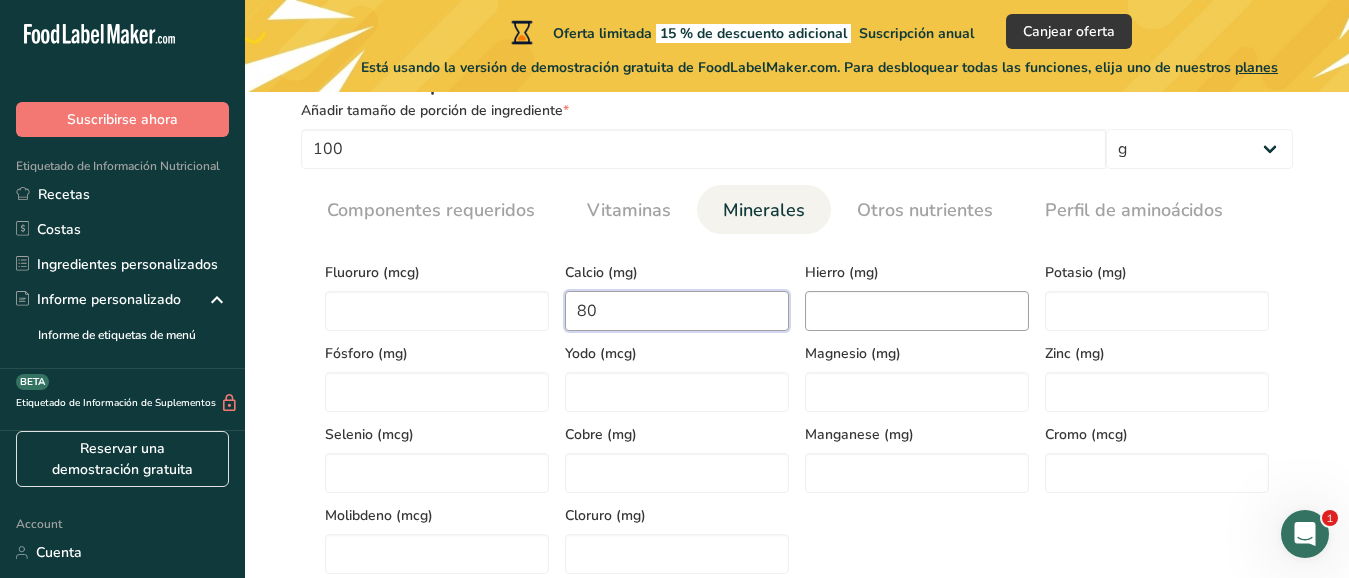 type on "80" 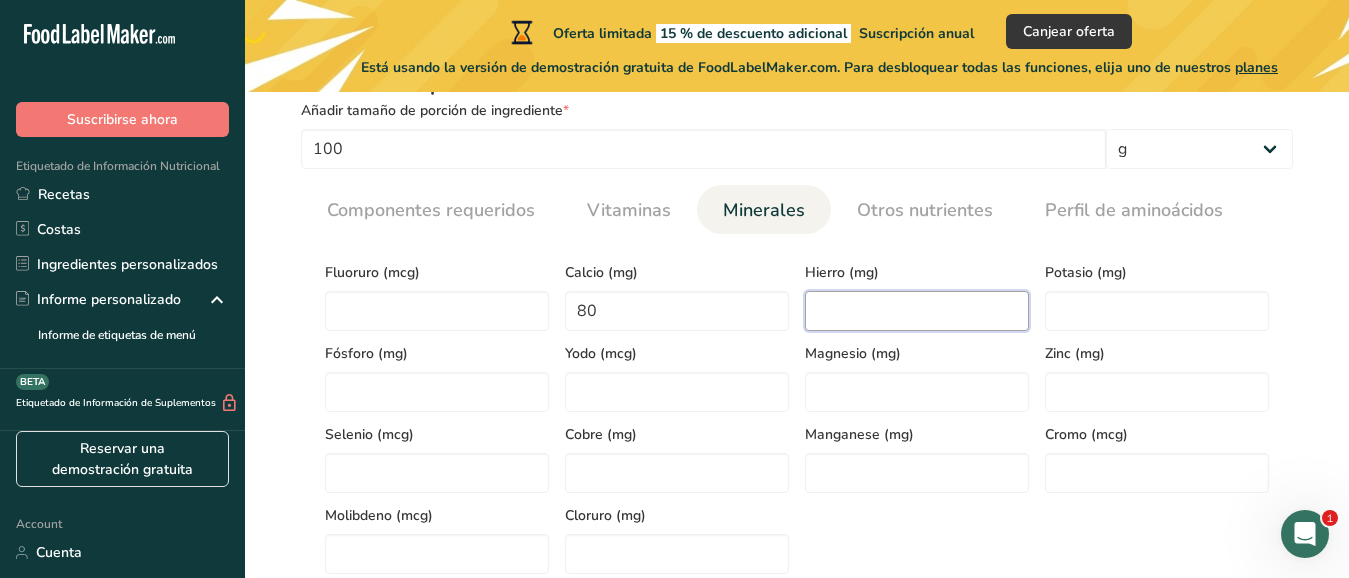 click at bounding box center (917, 311) 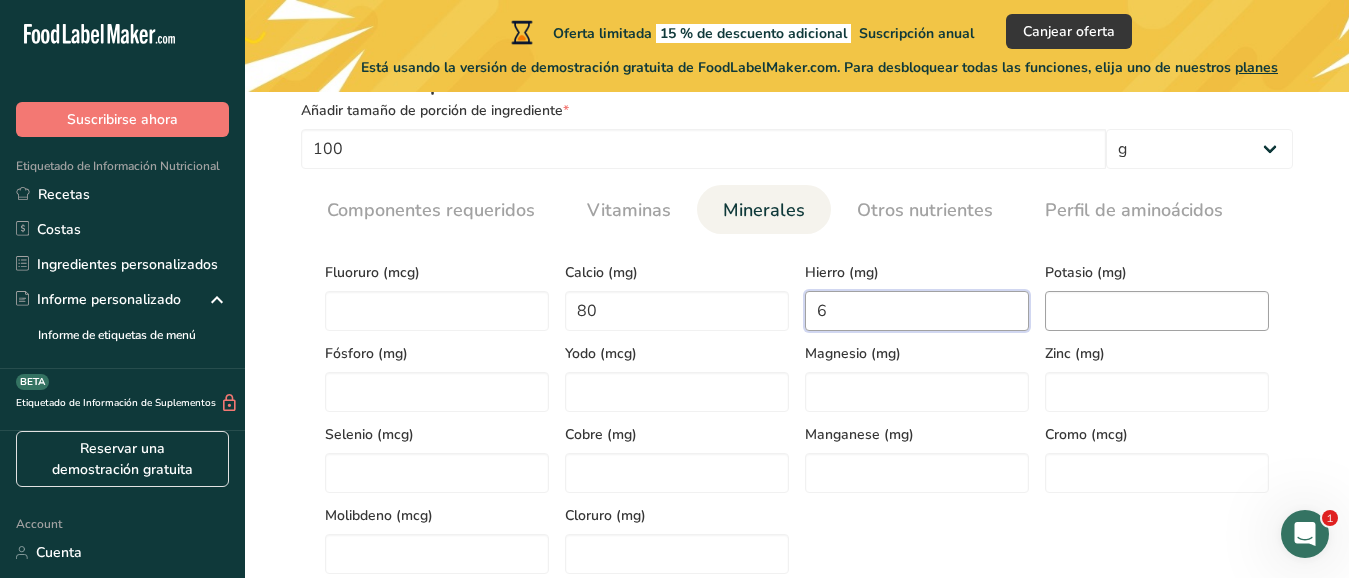 type on "6" 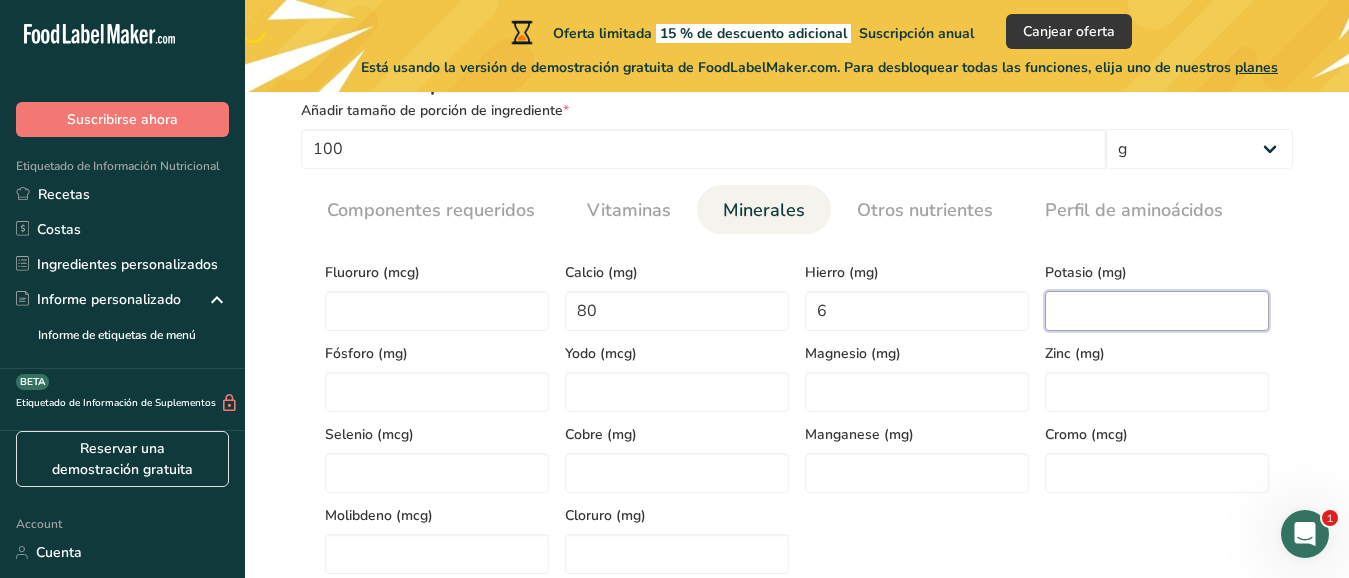 click at bounding box center (1157, 311) 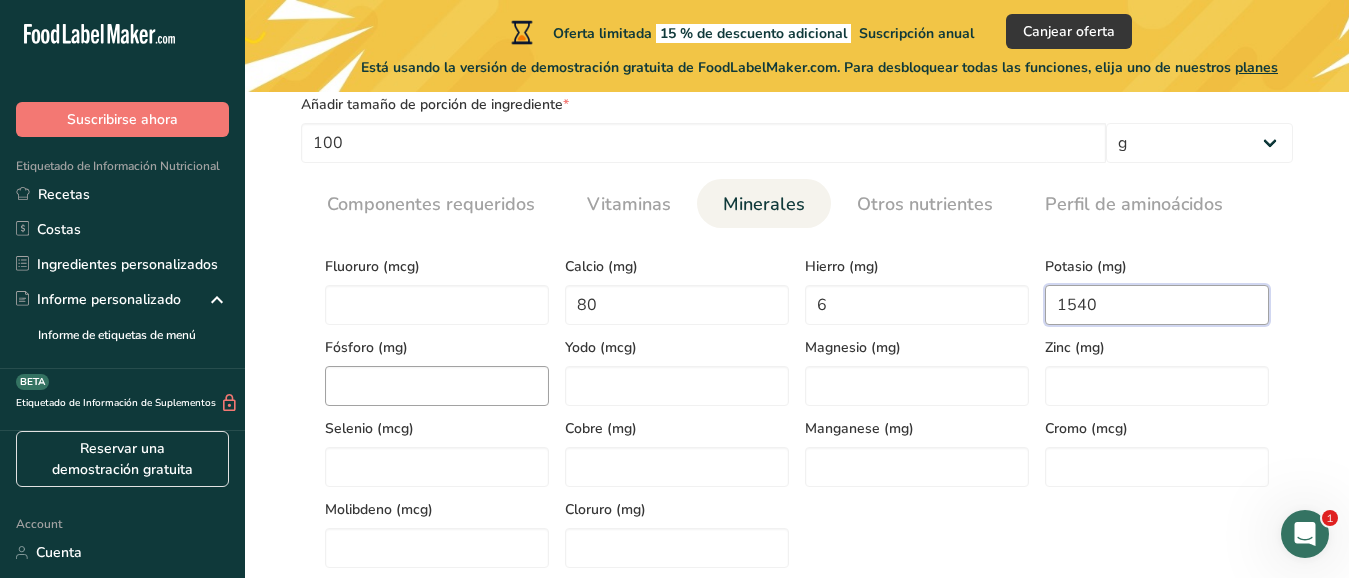 scroll, scrollTop: 867, scrollLeft: 0, axis: vertical 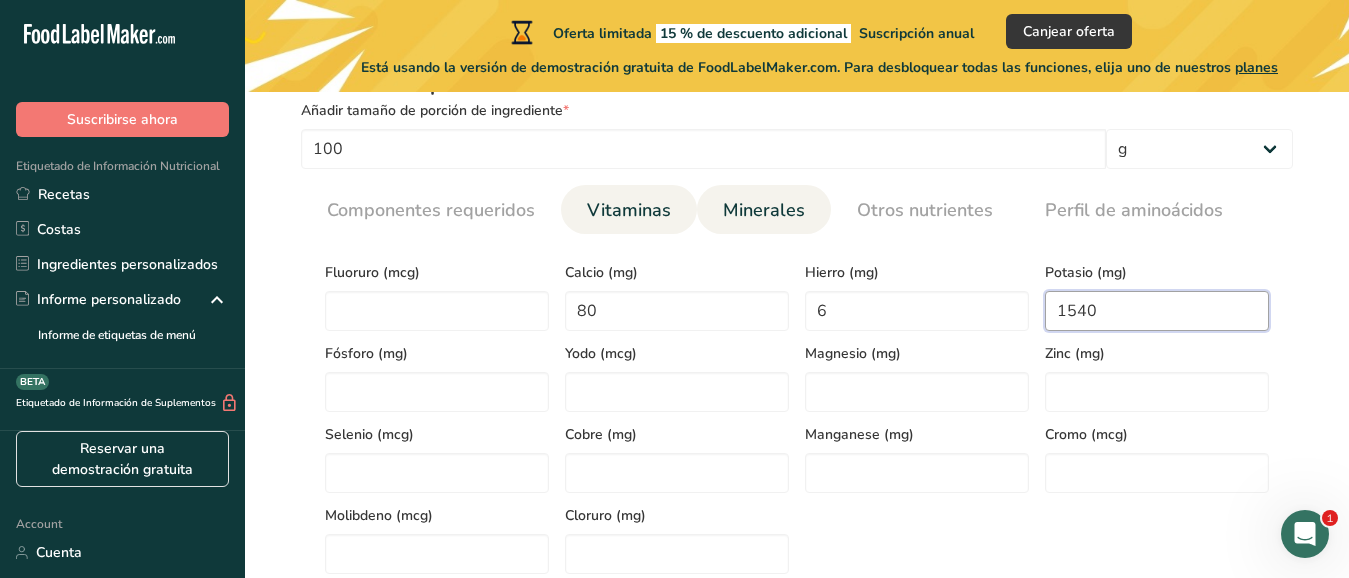 type on "1540" 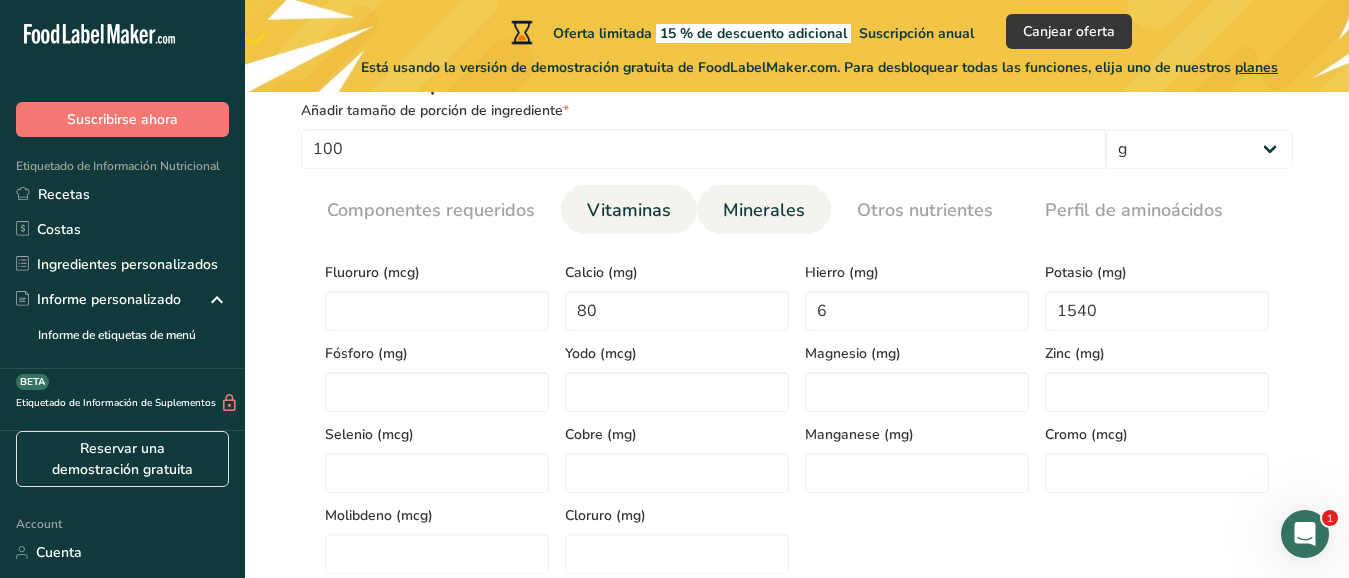 click on "Vitaminas" at bounding box center (629, 210) 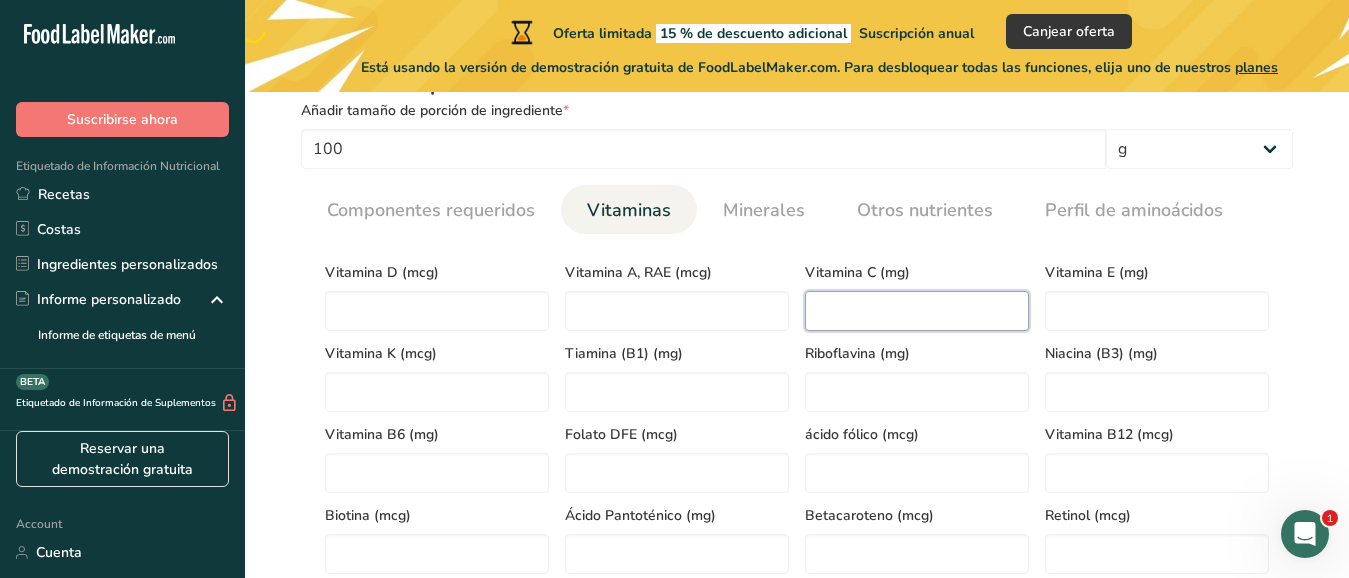 click at bounding box center (917, 311) 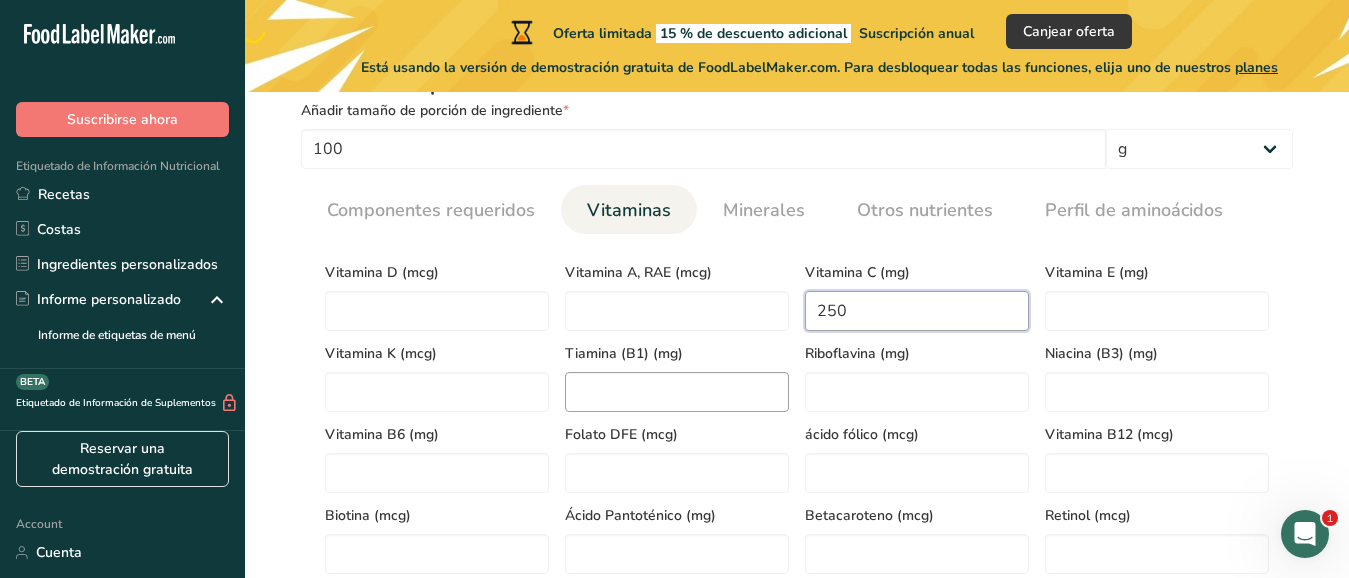 type on "250" 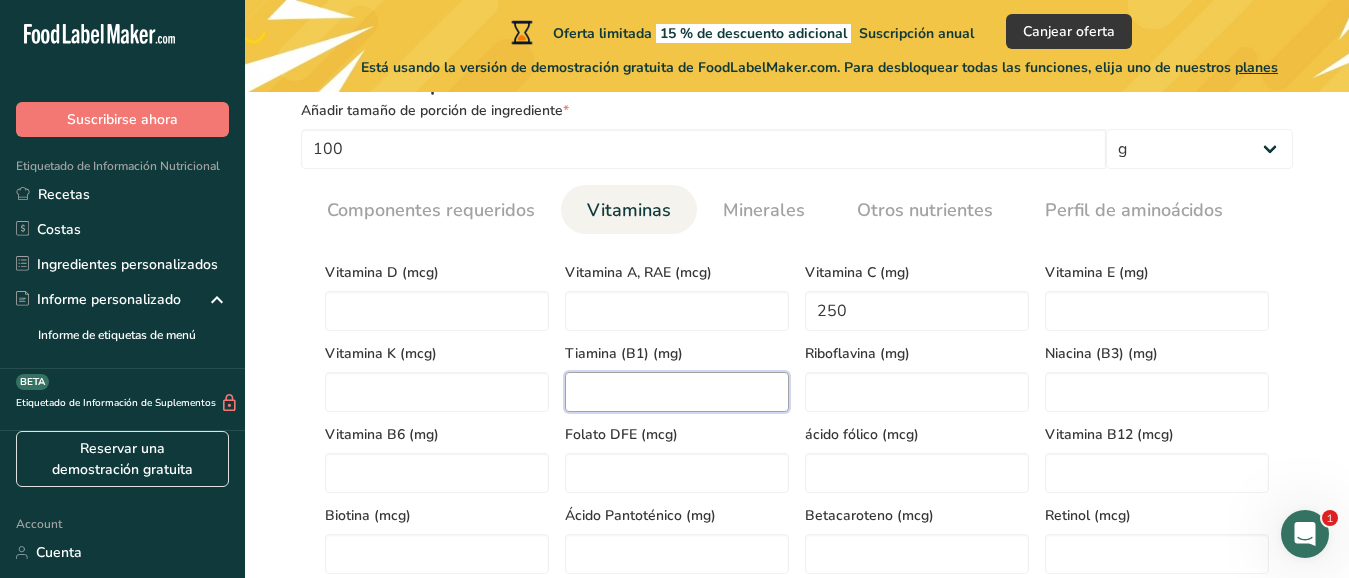 click at bounding box center (677, 392) 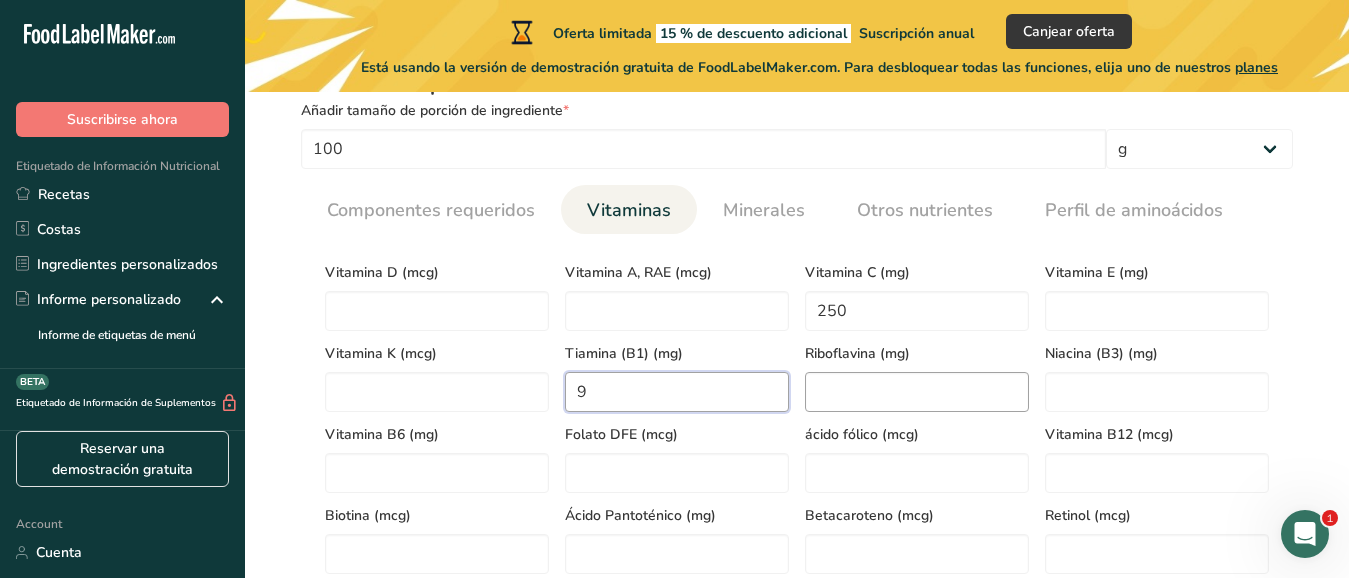 type on "9" 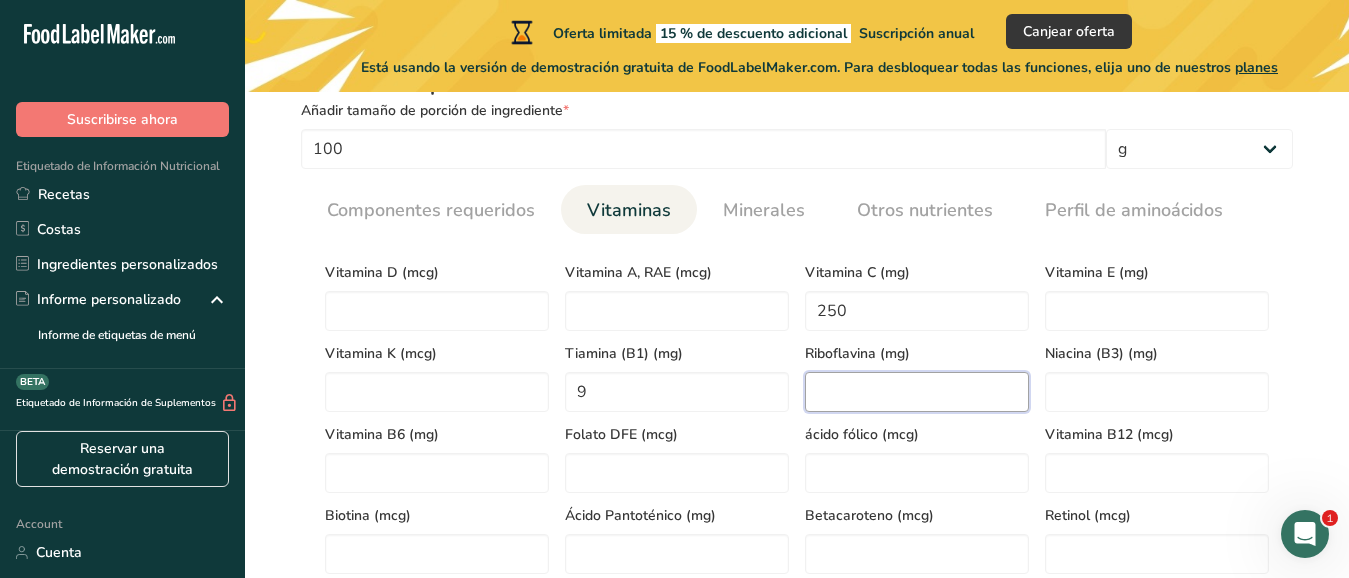 click at bounding box center [917, 392] 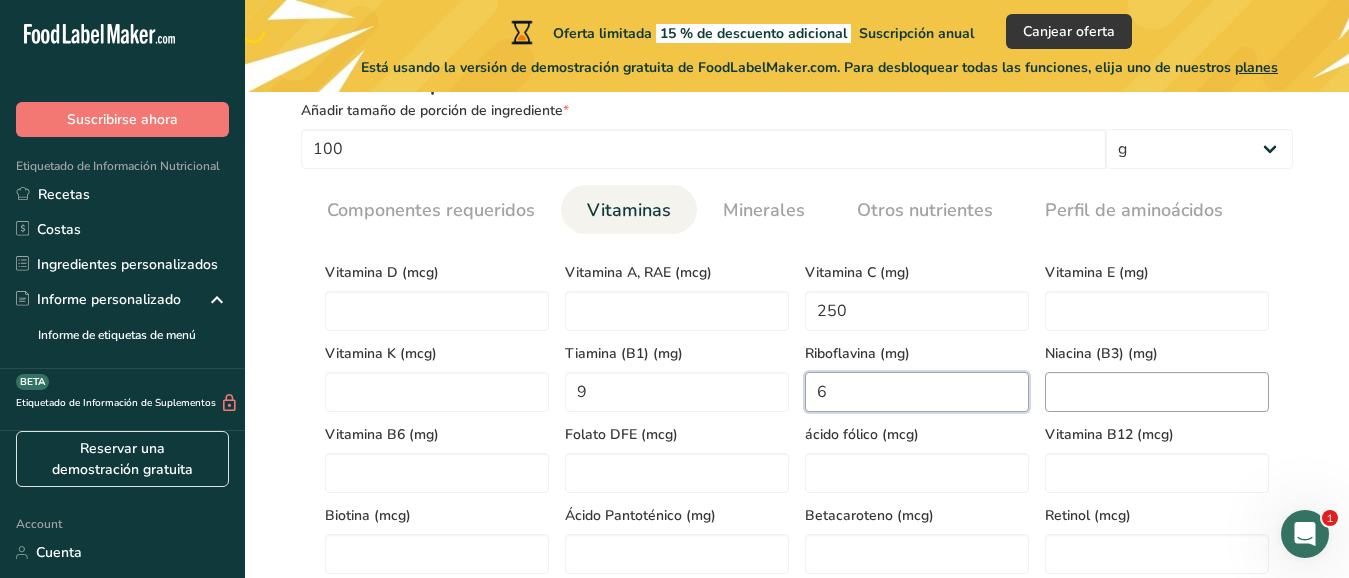 type on "6" 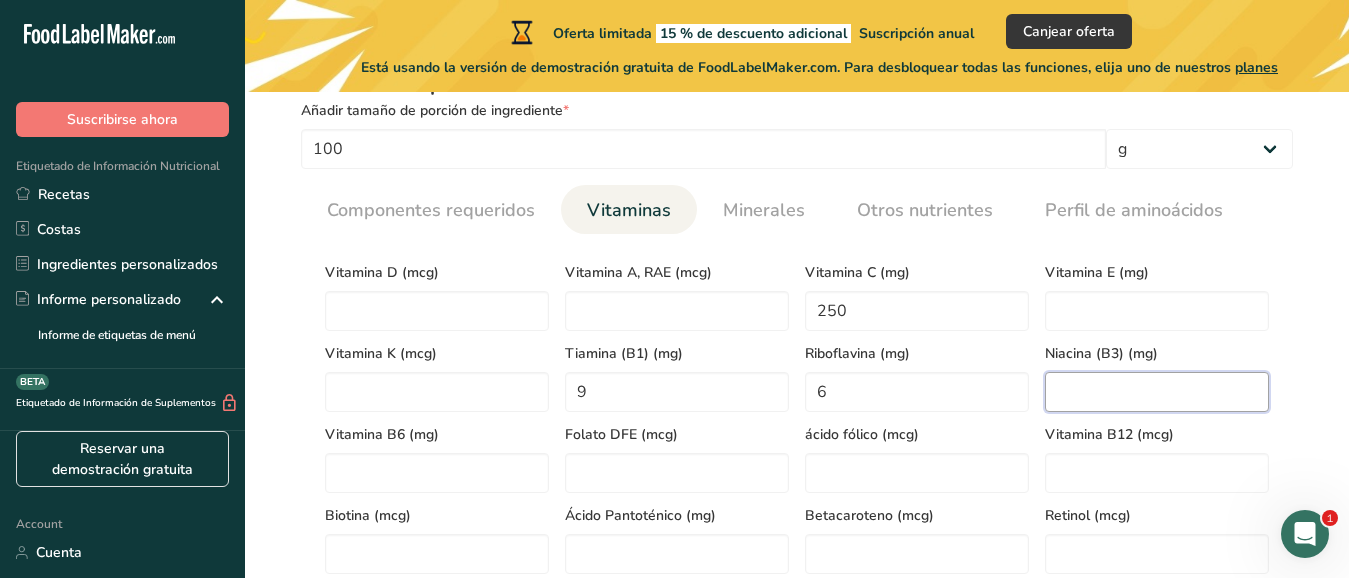 click at bounding box center (1157, 392) 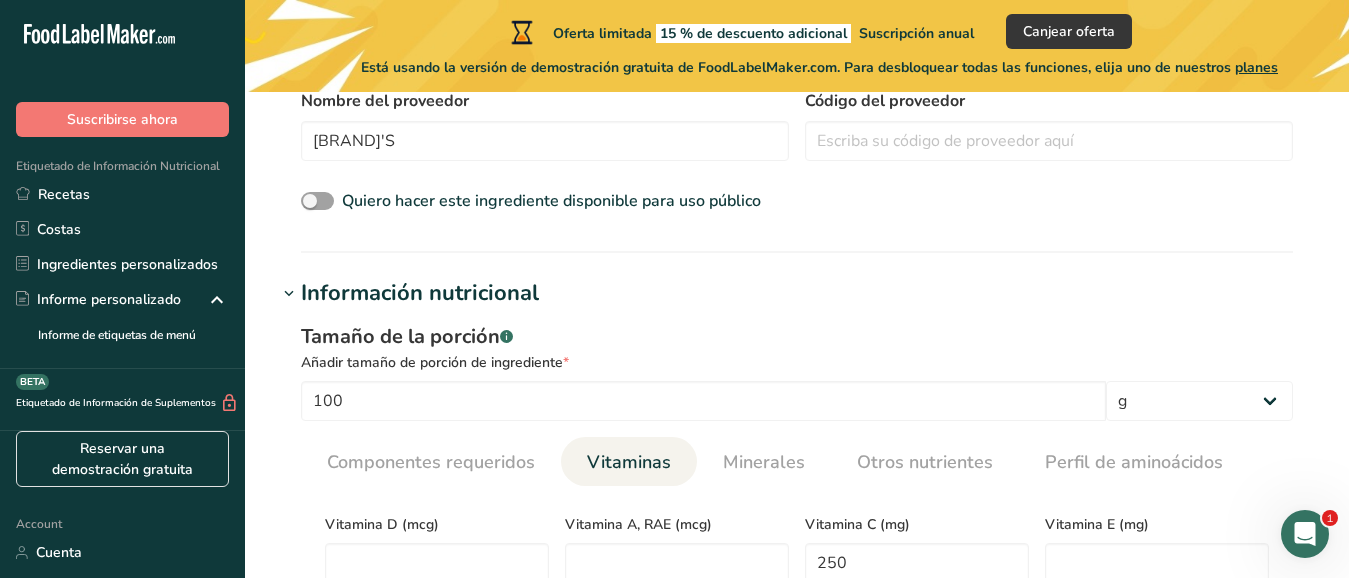 scroll, scrollTop: 606, scrollLeft: 0, axis: vertical 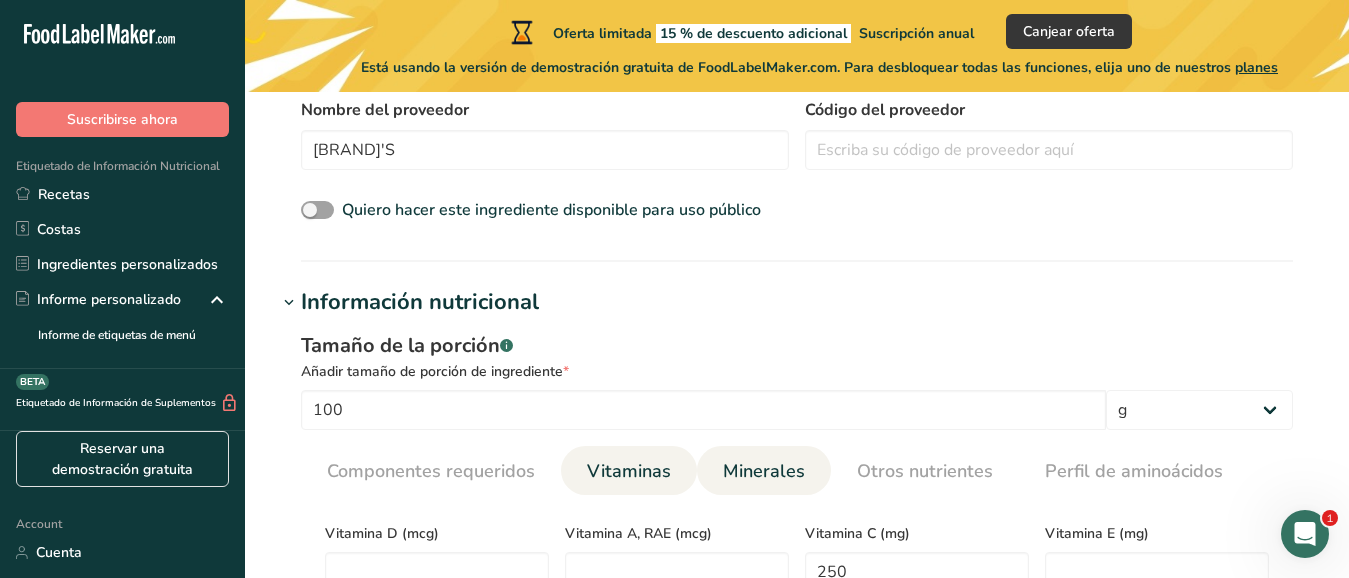type on "50" 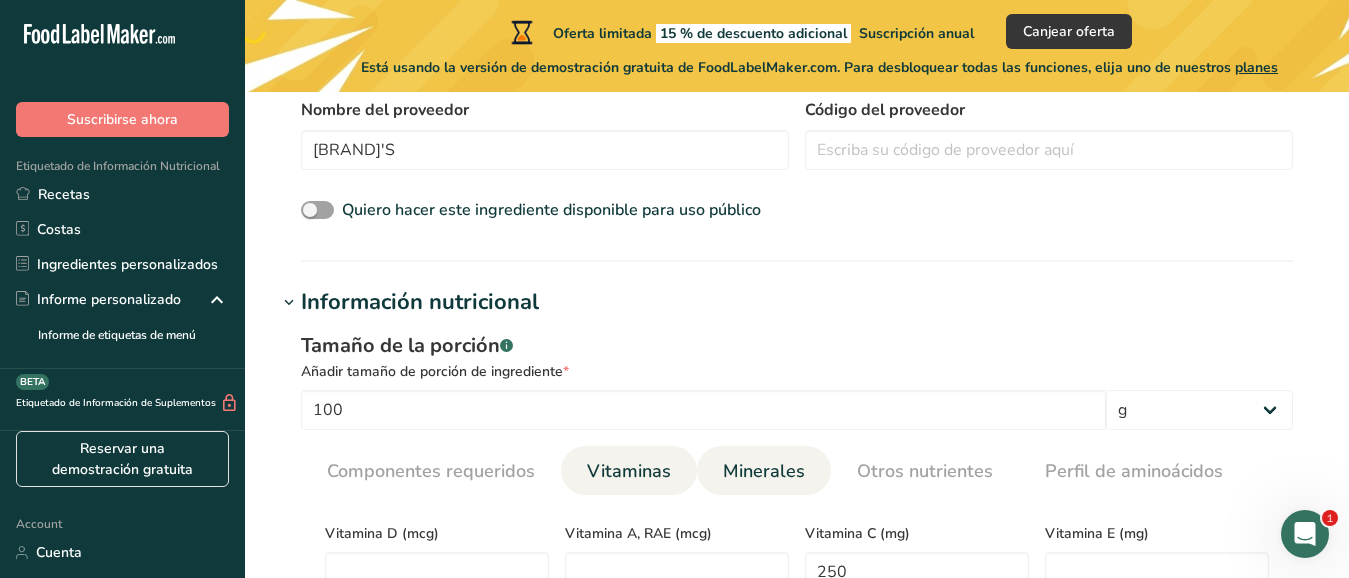 click on "Minerales" at bounding box center [764, 471] 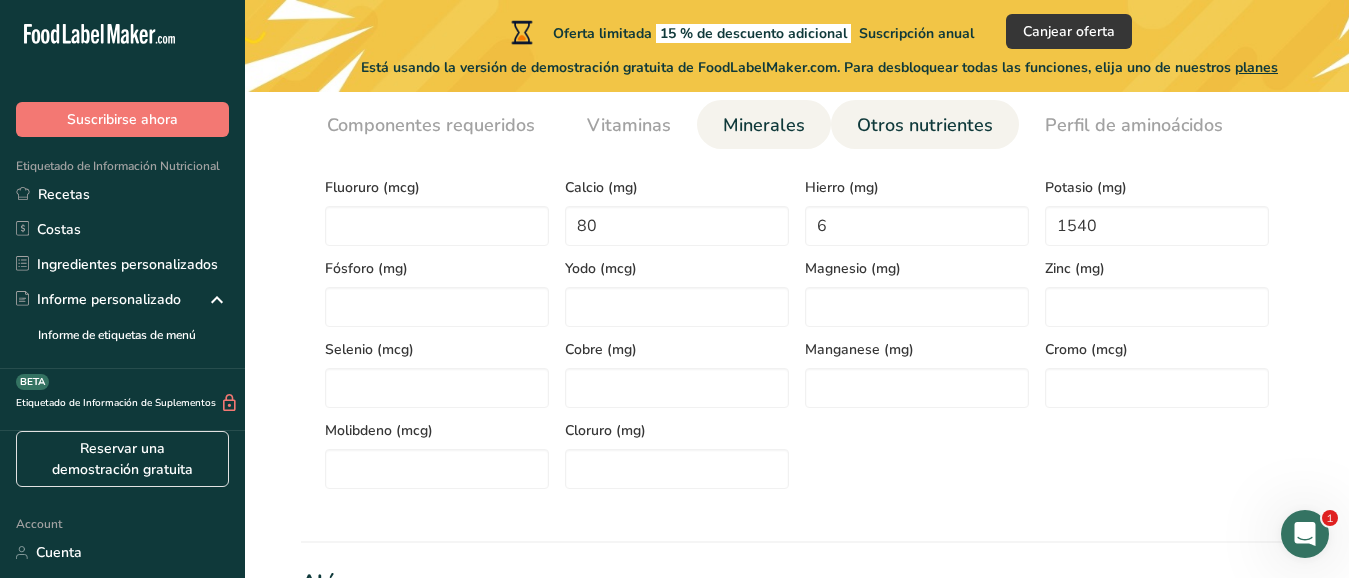 scroll, scrollTop: 953, scrollLeft: 0, axis: vertical 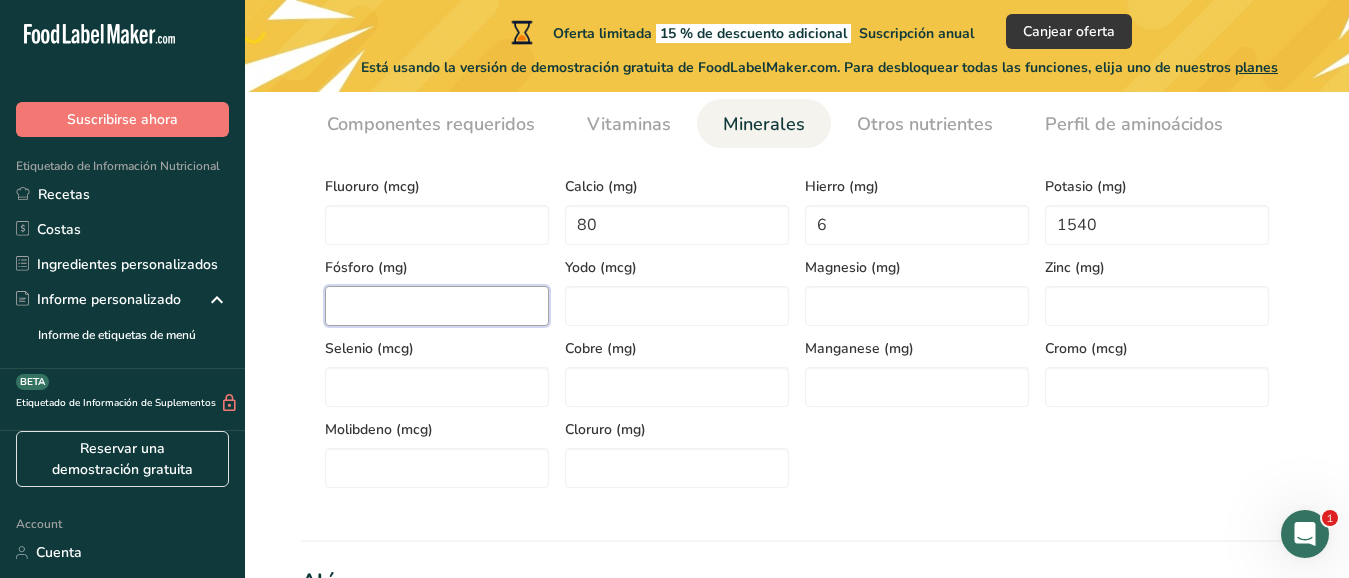 click at bounding box center [437, 306] 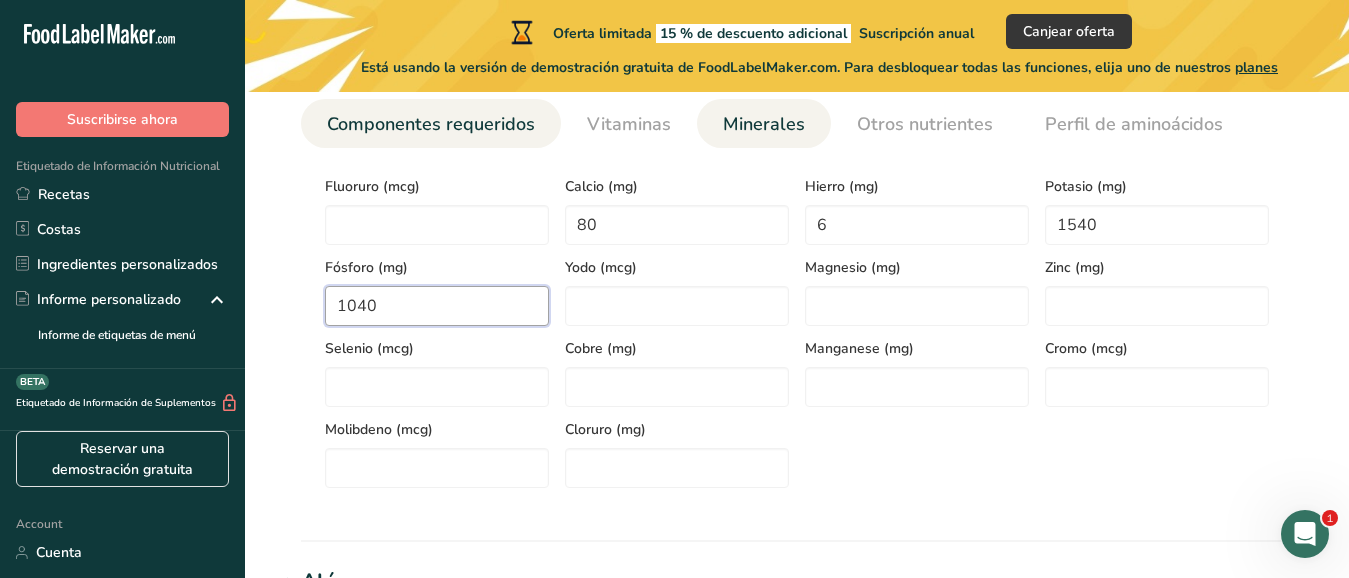 type on "1040" 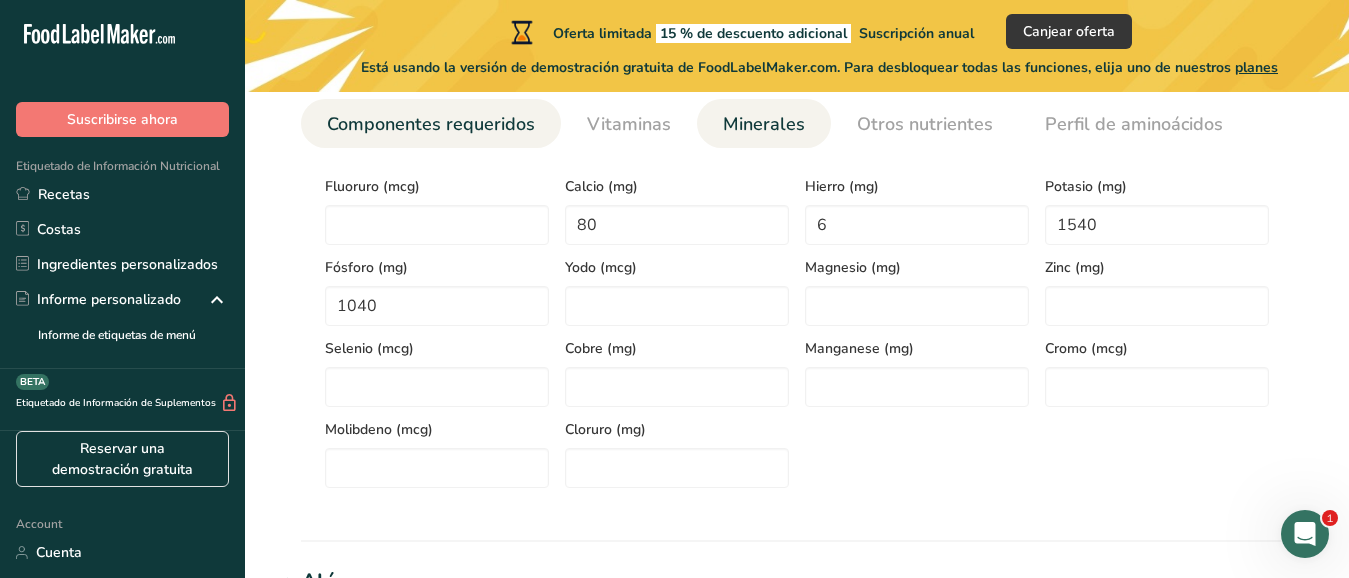 click on "Componentes requeridos" at bounding box center (431, 124) 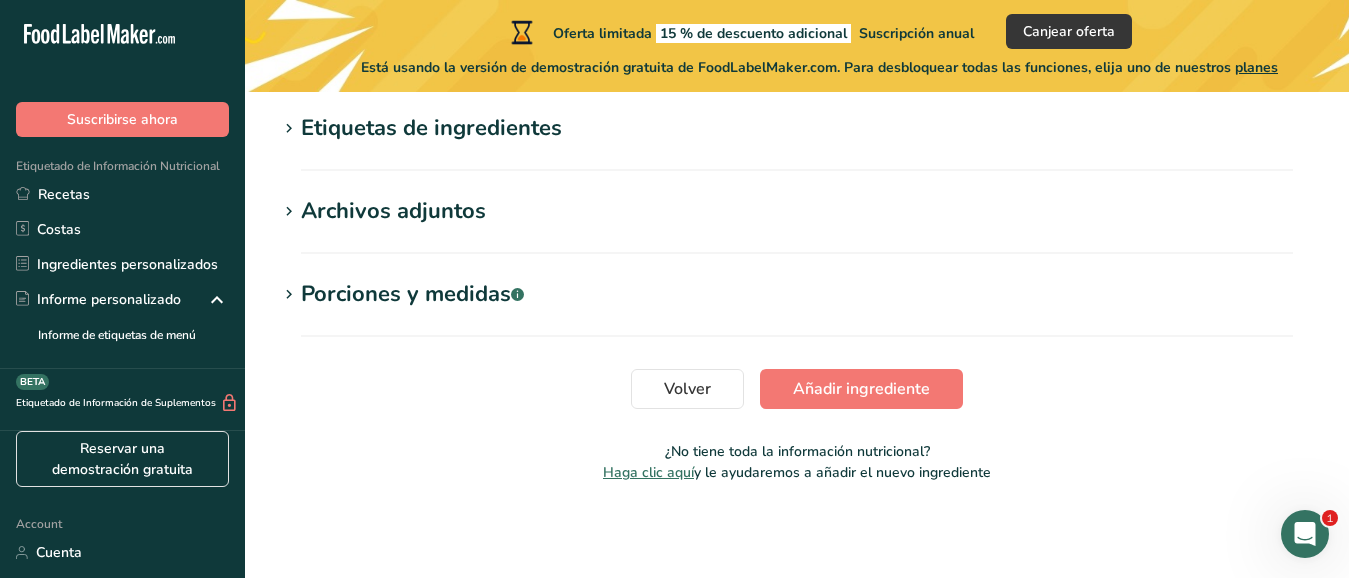 scroll, scrollTop: 1576, scrollLeft: 0, axis: vertical 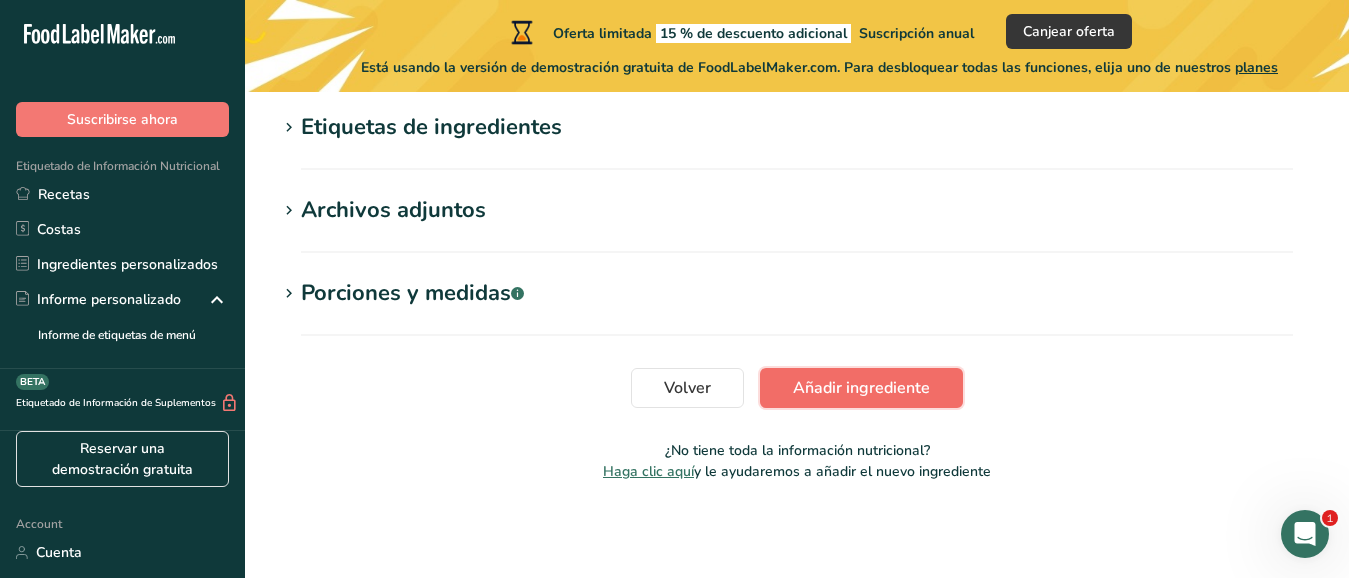click on "Añadir ingrediente" at bounding box center (861, 388) 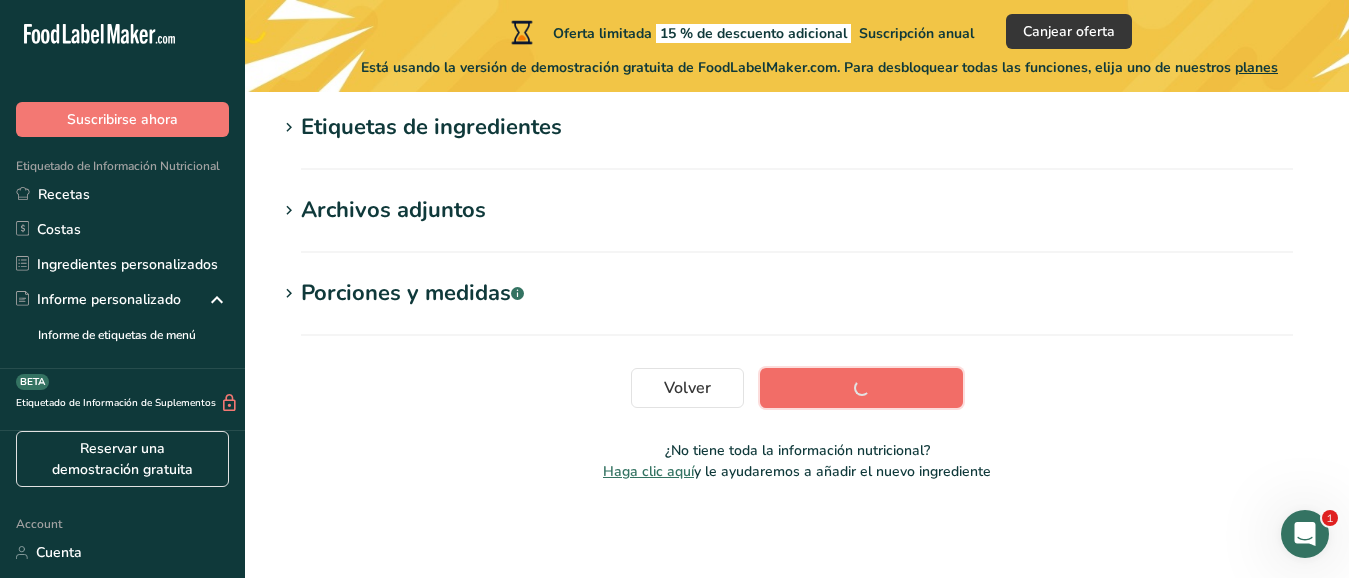 scroll, scrollTop: 572, scrollLeft: 0, axis: vertical 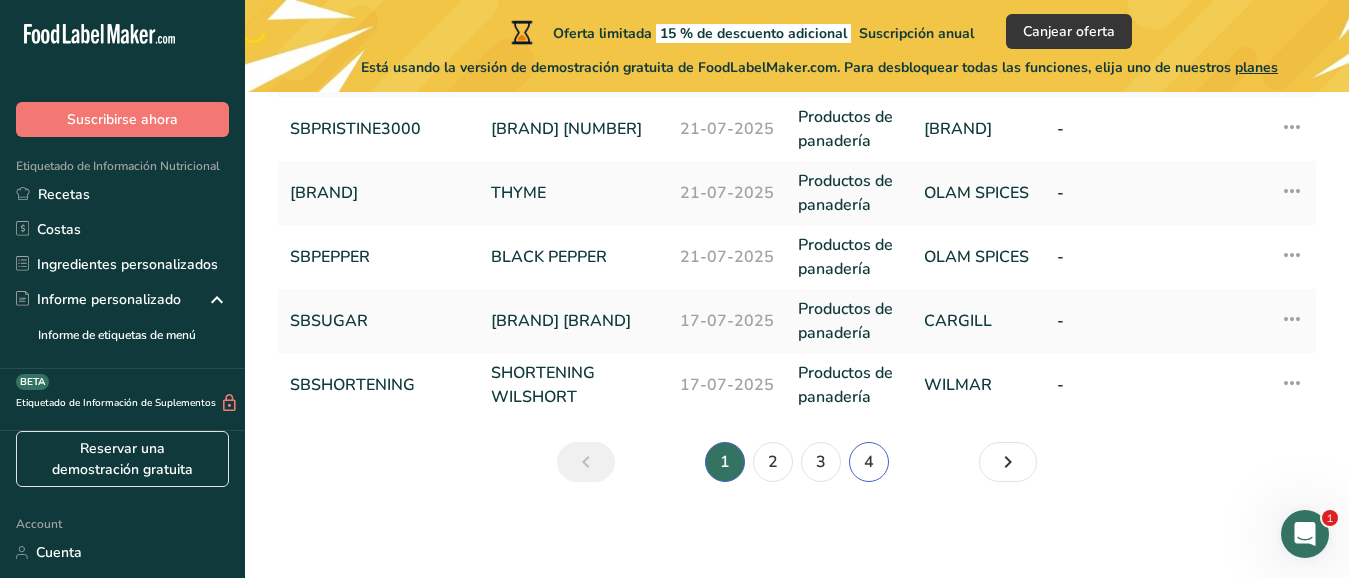 click on "4" at bounding box center [869, 462] 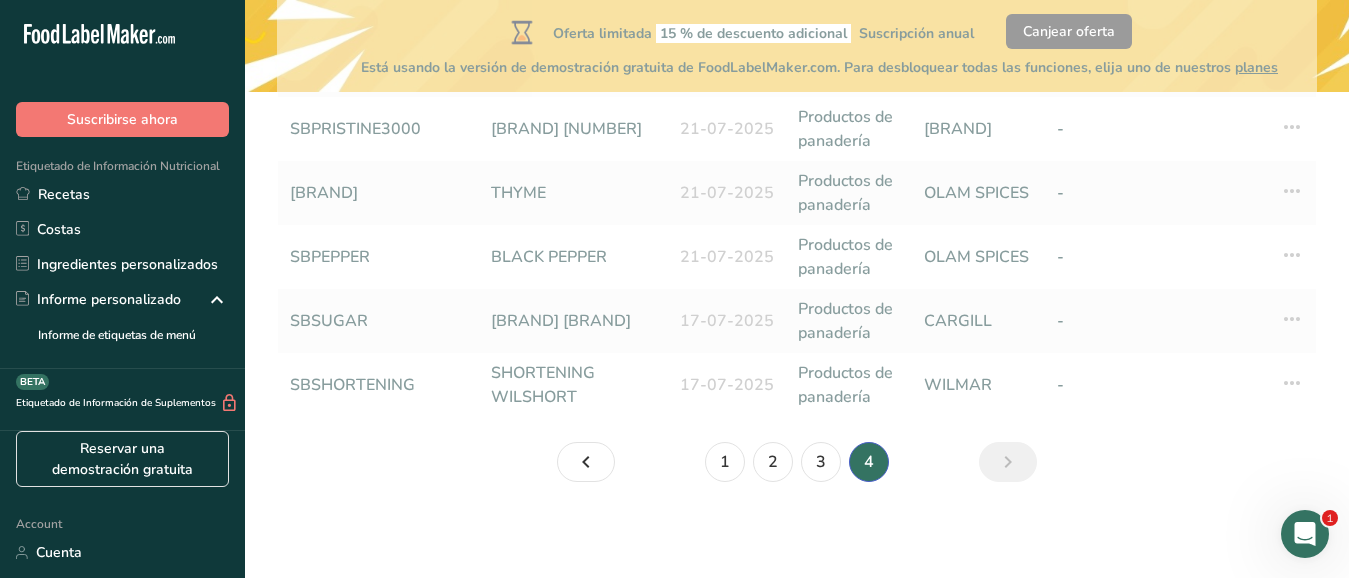 scroll, scrollTop: 0, scrollLeft: 0, axis: both 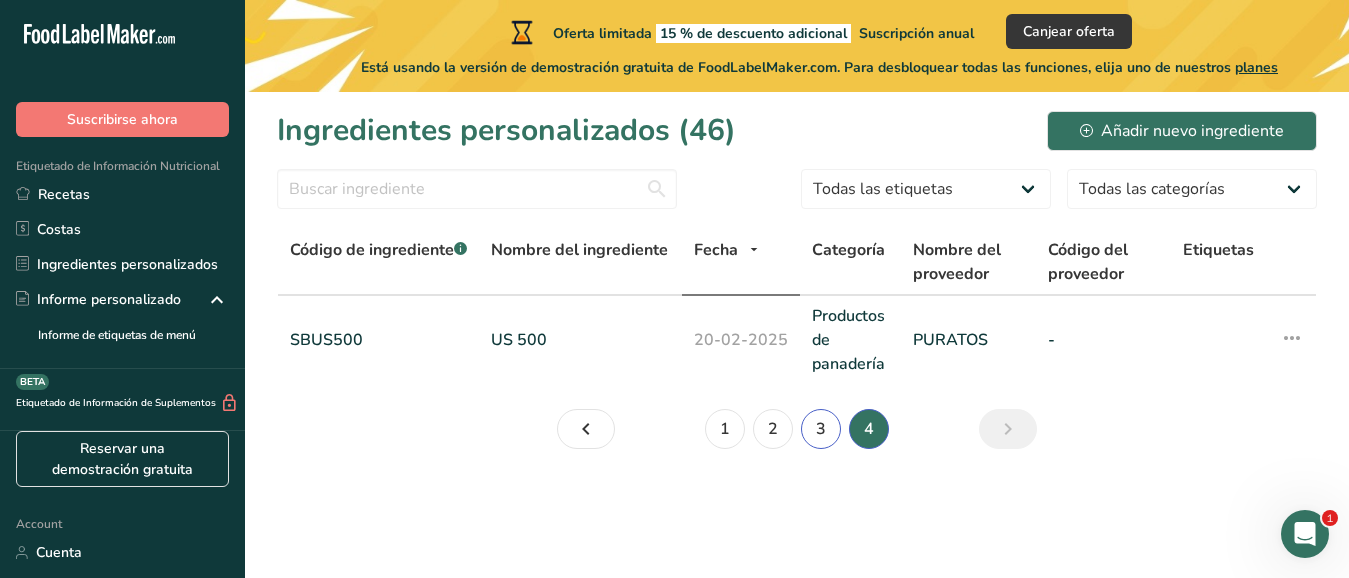 click on "3" at bounding box center [821, 429] 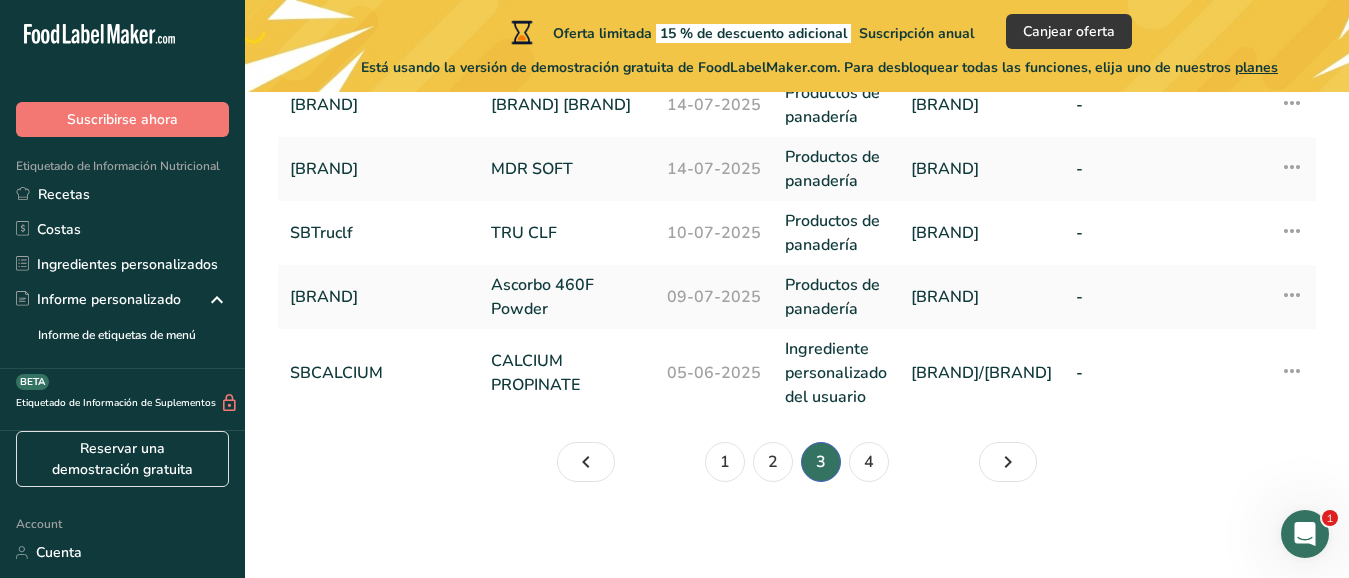 scroll, scrollTop: 953, scrollLeft: 0, axis: vertical 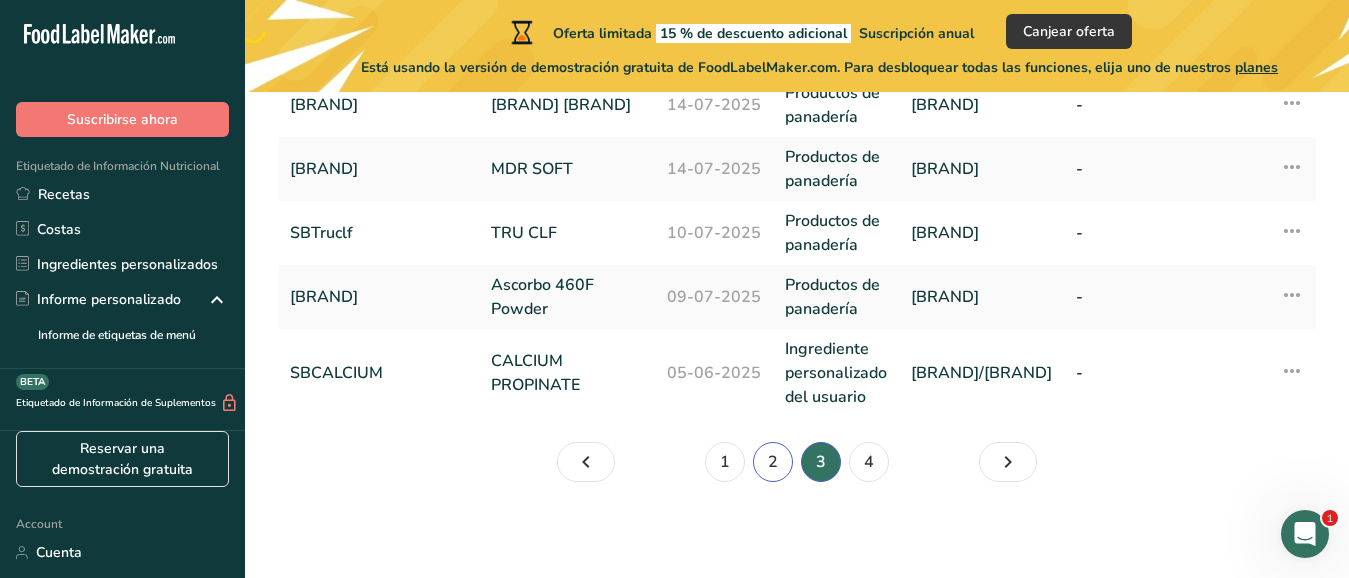 click on "2" at bounding box center [773, 462] 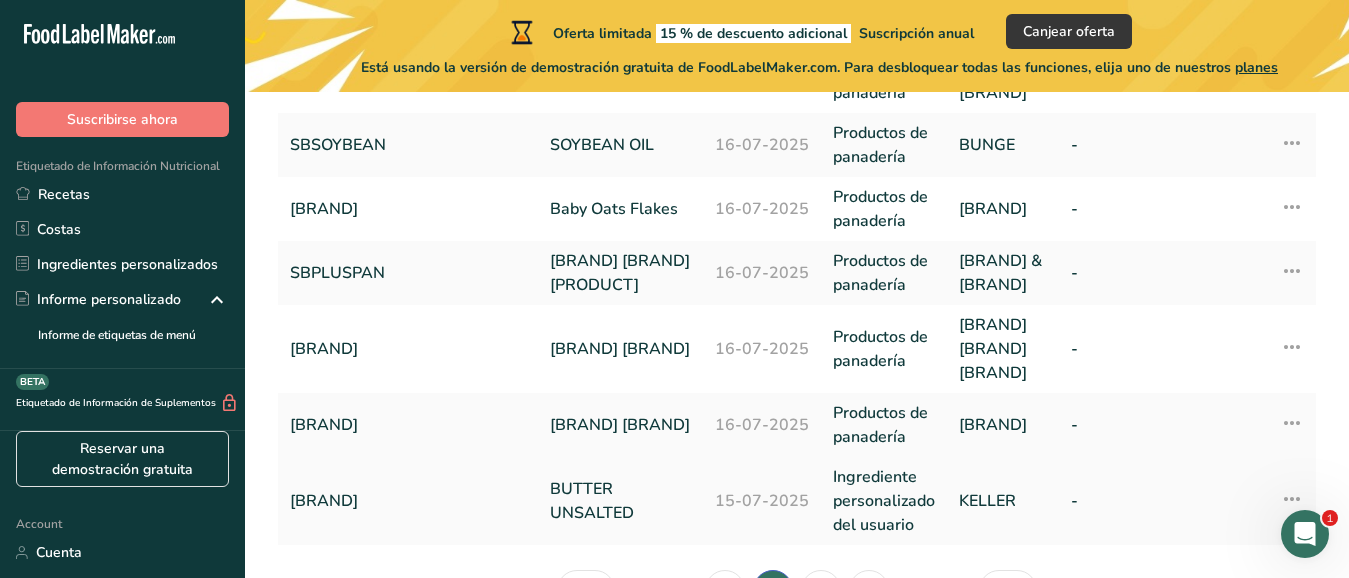 scroll, scrollTop: 807, scrollLeft: 0, axis: vertical 